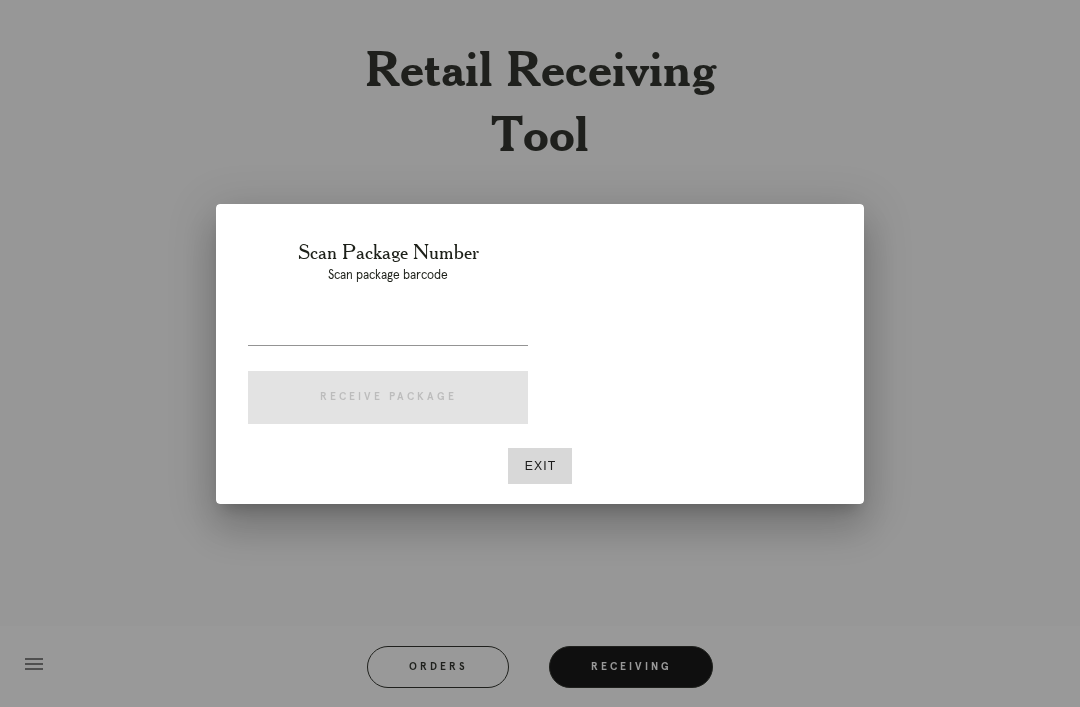 scroll, scrollTop: 64, scrollLeft: 0, axis: vertical 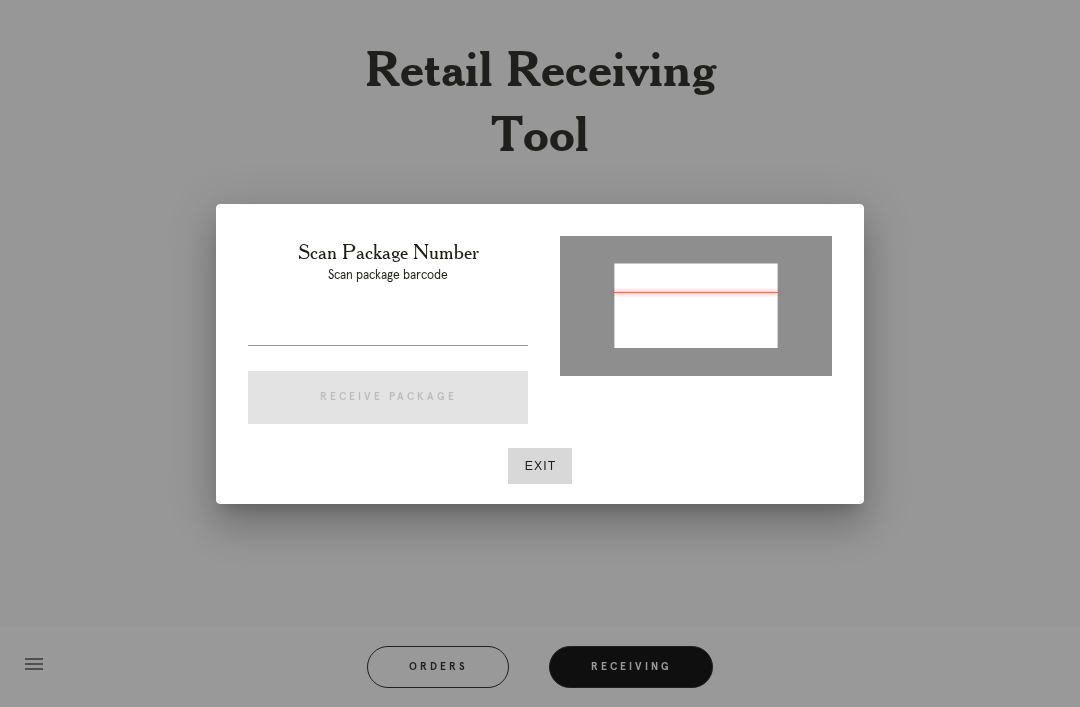 type on "178462342967902" 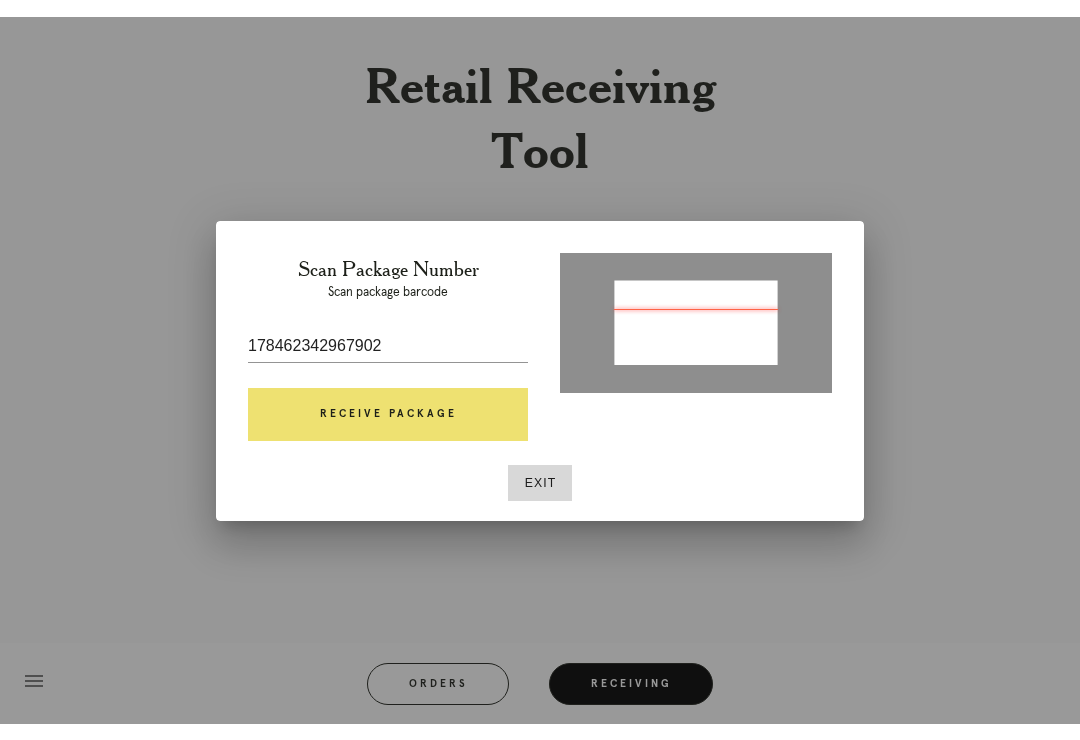 scroll, scrollTop: 31, scrollLeft: 0, axis: vertical 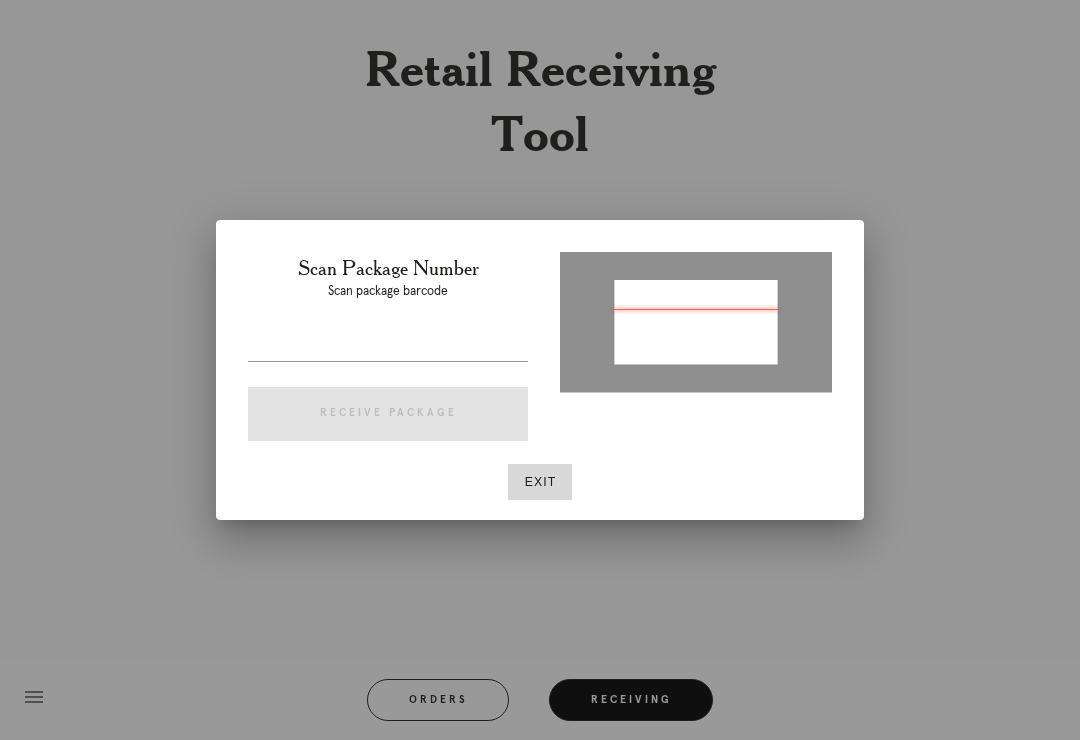 type on "P579671423872266" 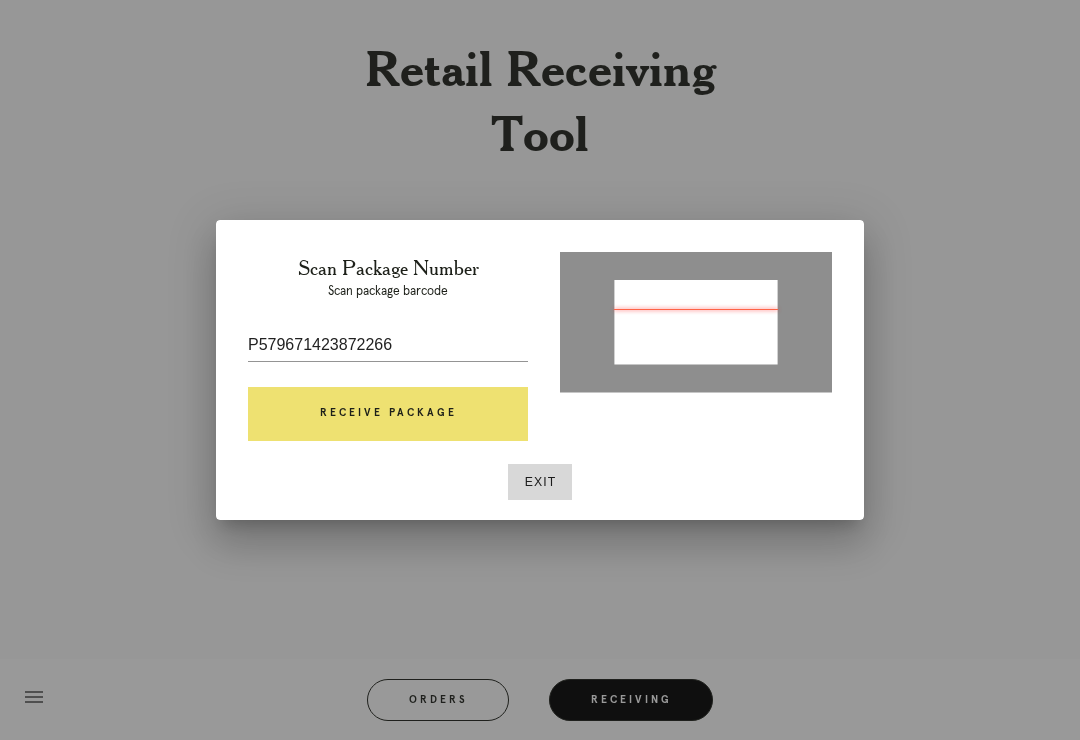 click on "Receive Package" at bounding box center (388, 414) 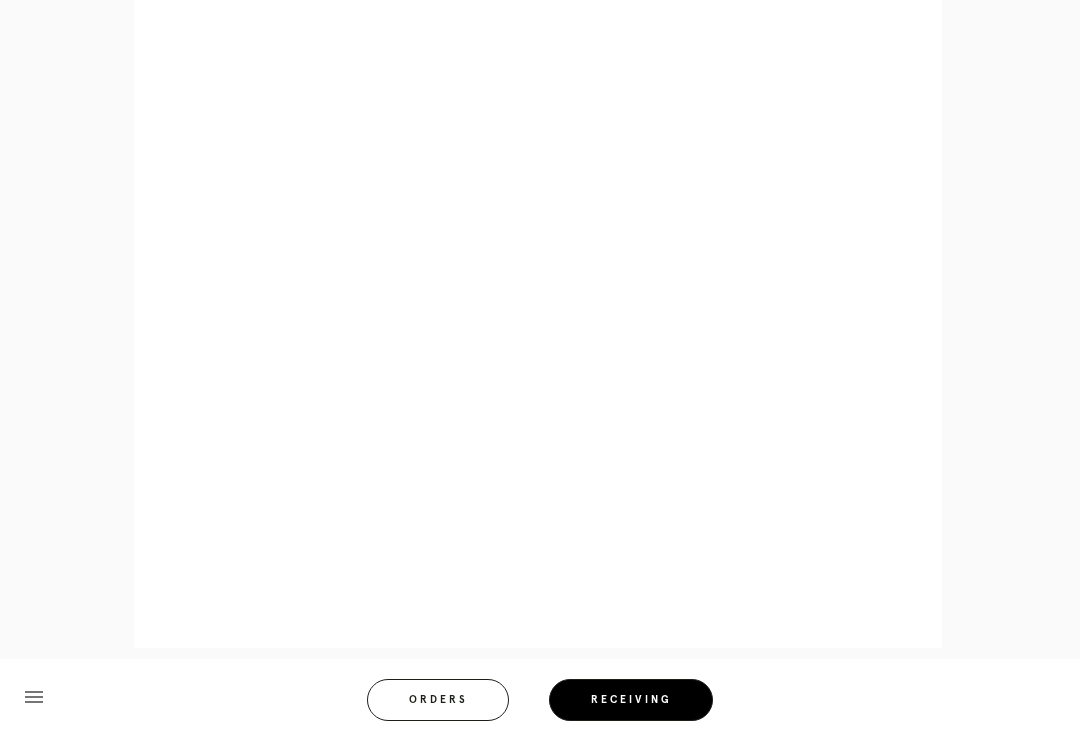 scroll, scrollTop: 933, scrollLeft: 0, axis: vertical 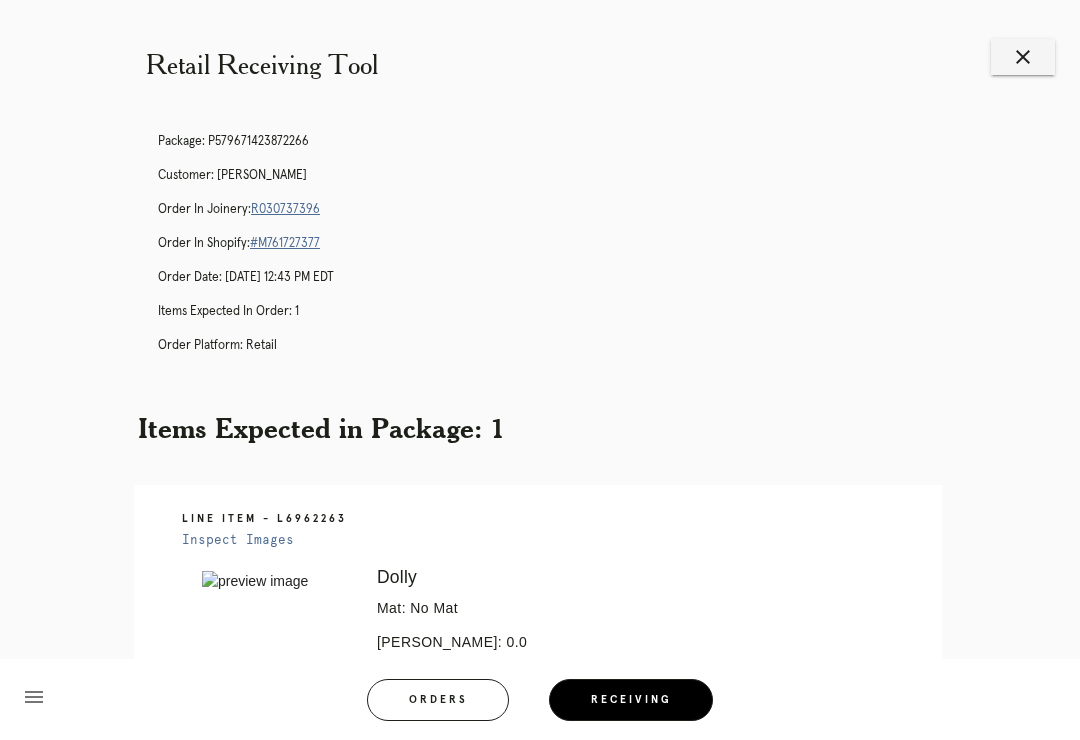 click on "close" at bounding box center (1023, 57) 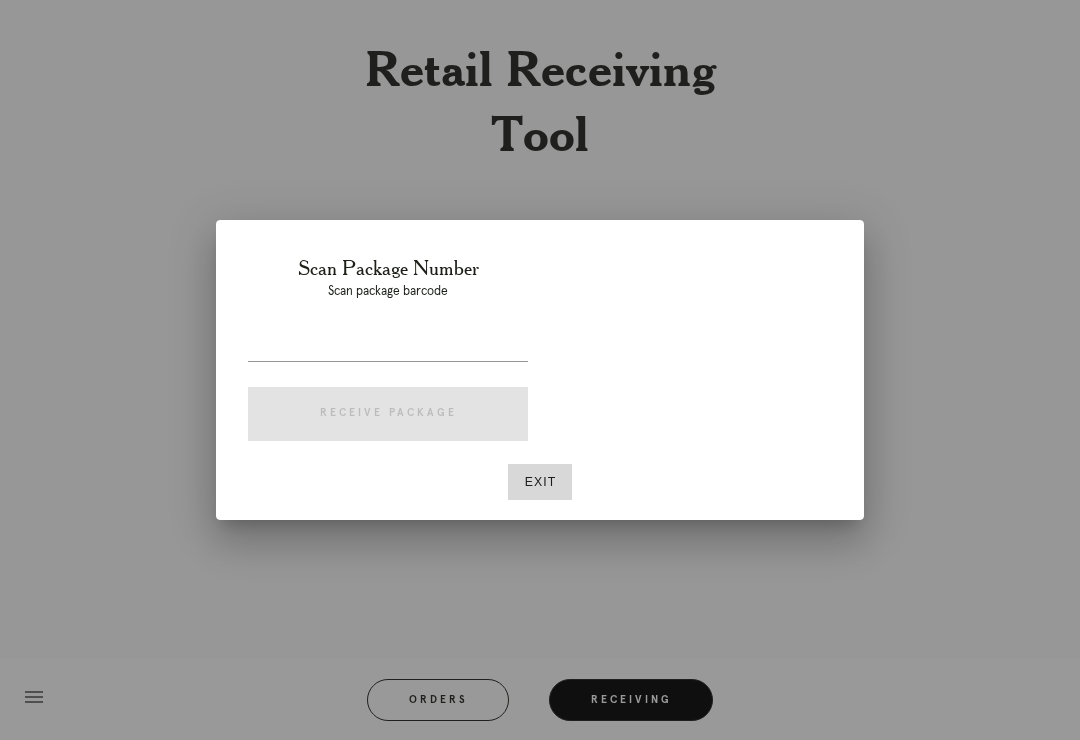 scroll, scrollTop: 0, scrollLeft: 0, axis: both 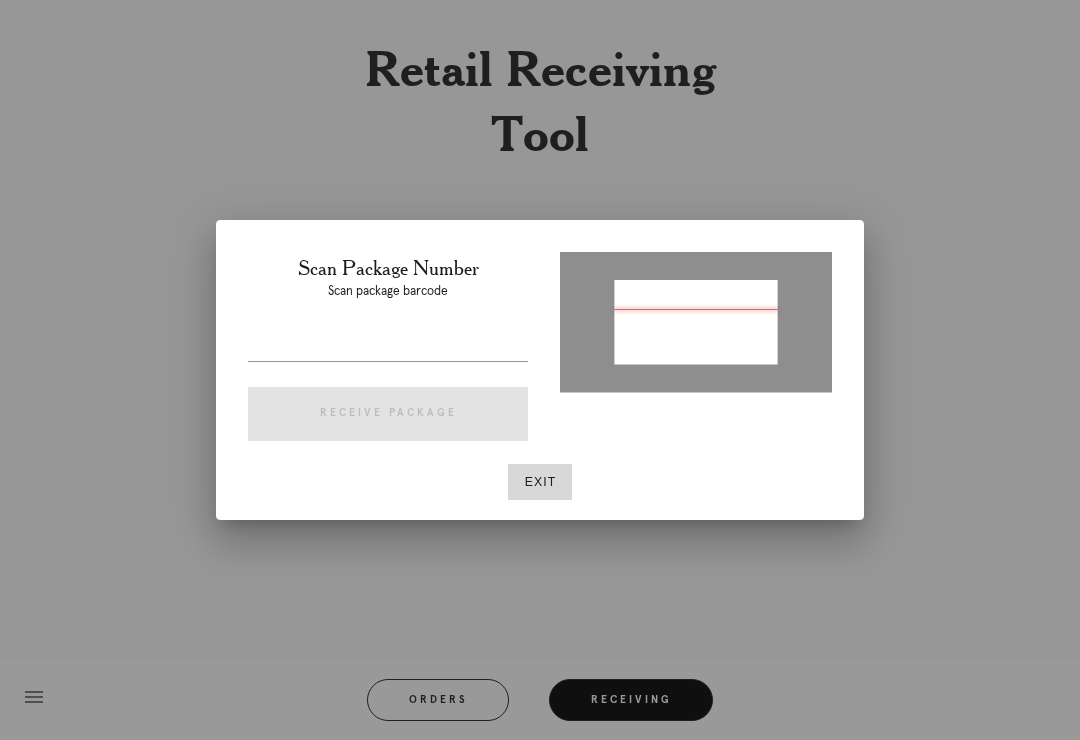 type on "P263746348699005" 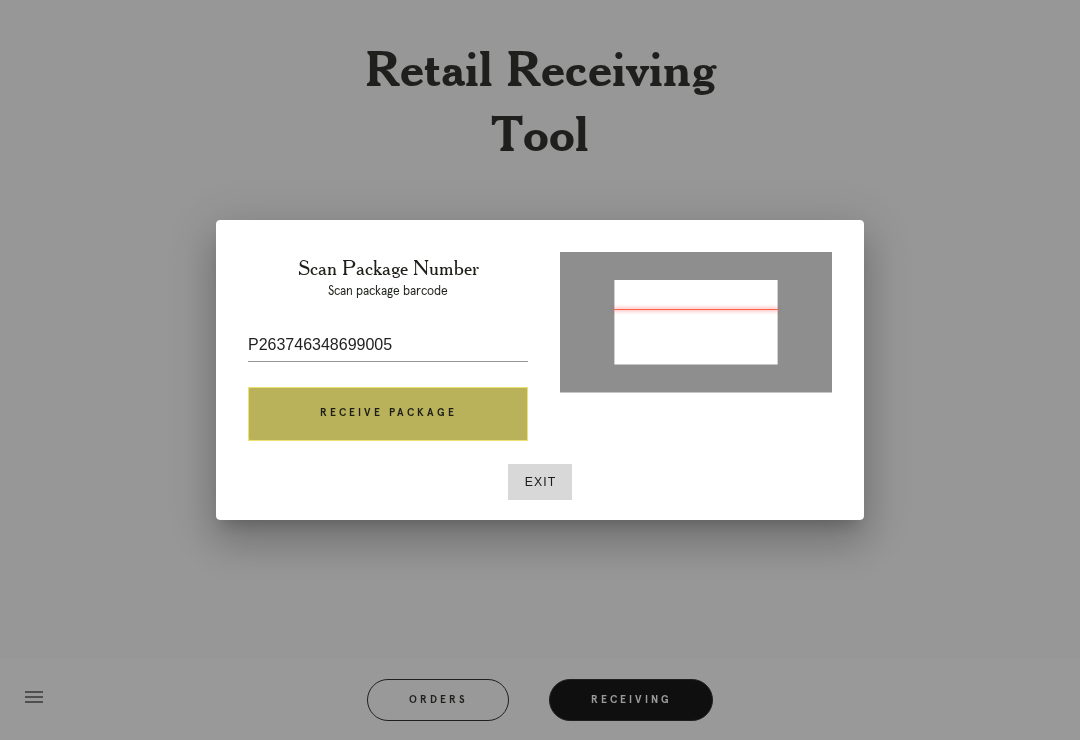 click on "Receive Package" at bounding box center (388, 414) 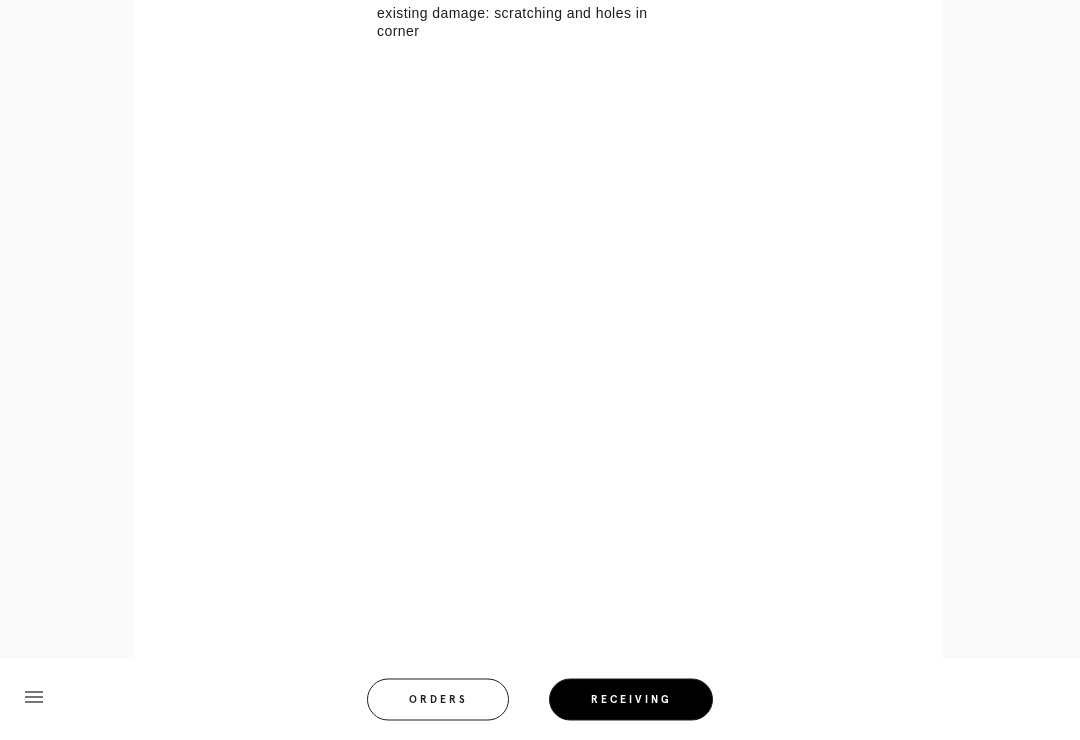 scroll, scrollTop: 829, scrollLeft: 0, axis: vertical 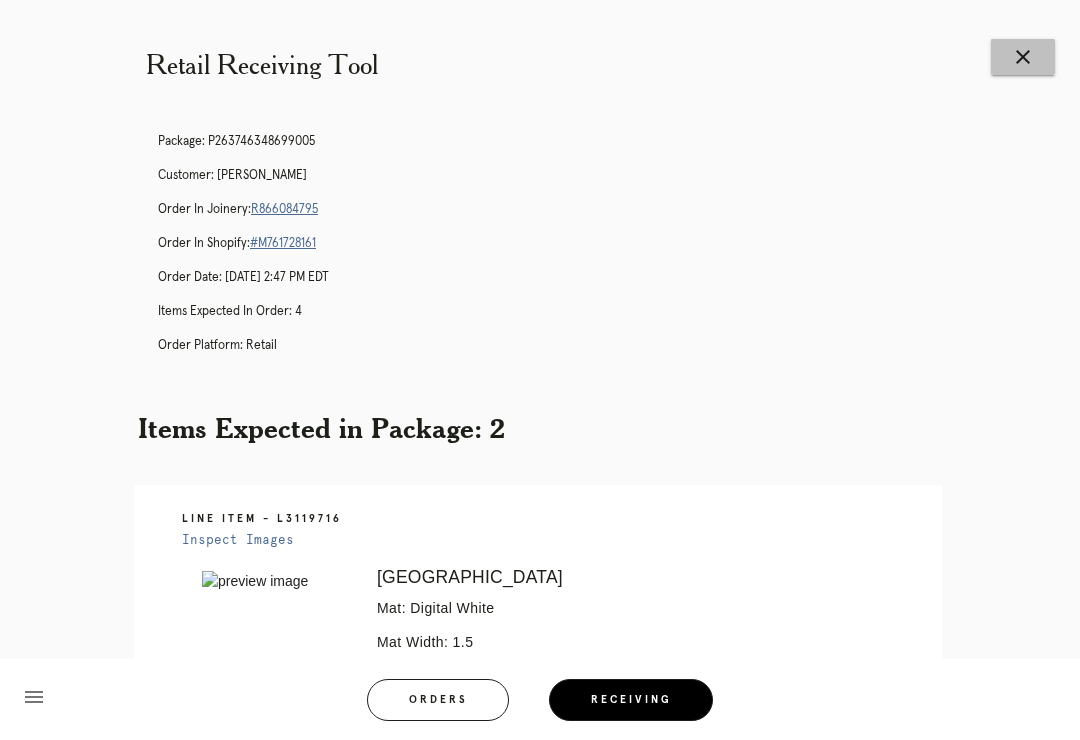 click on "close" at bounding box center [1023, 57] 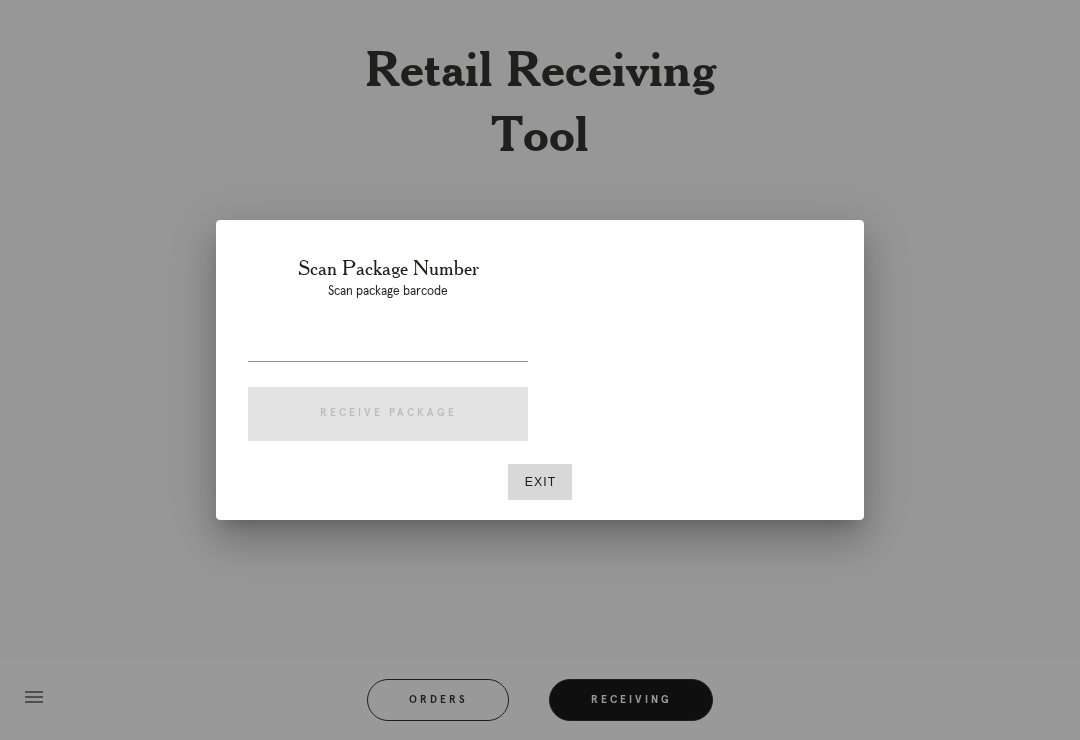scroll, scrollTop: 0, scrollLeft: 0, axis: both 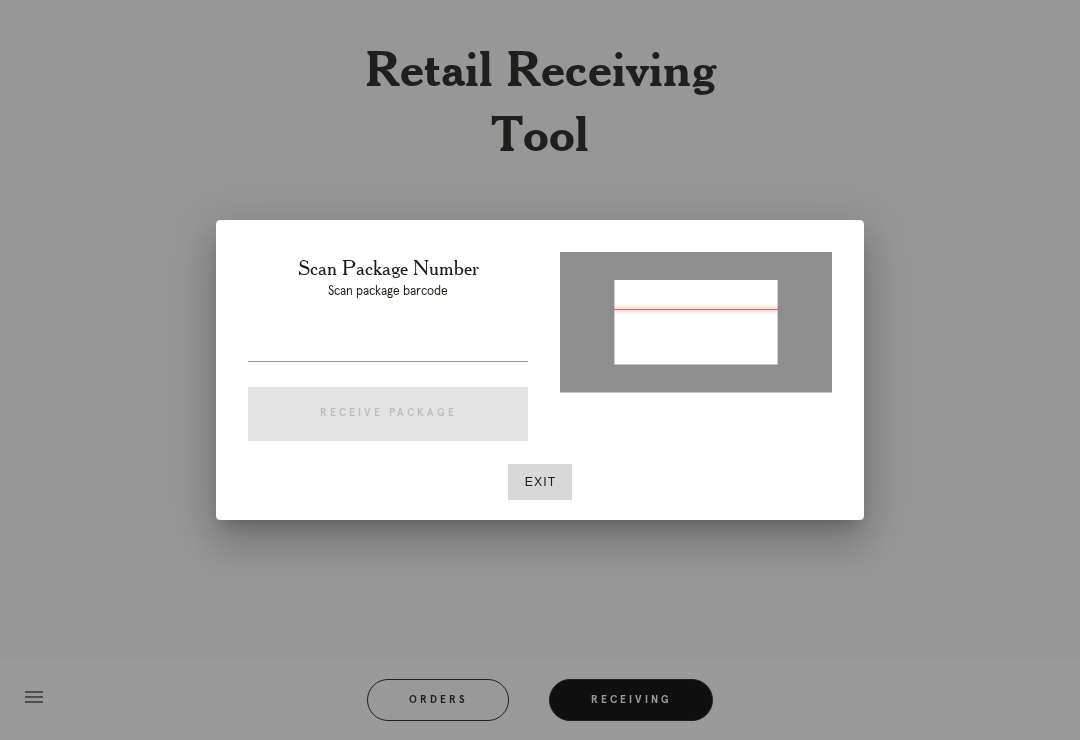 type on "P176564421088747" 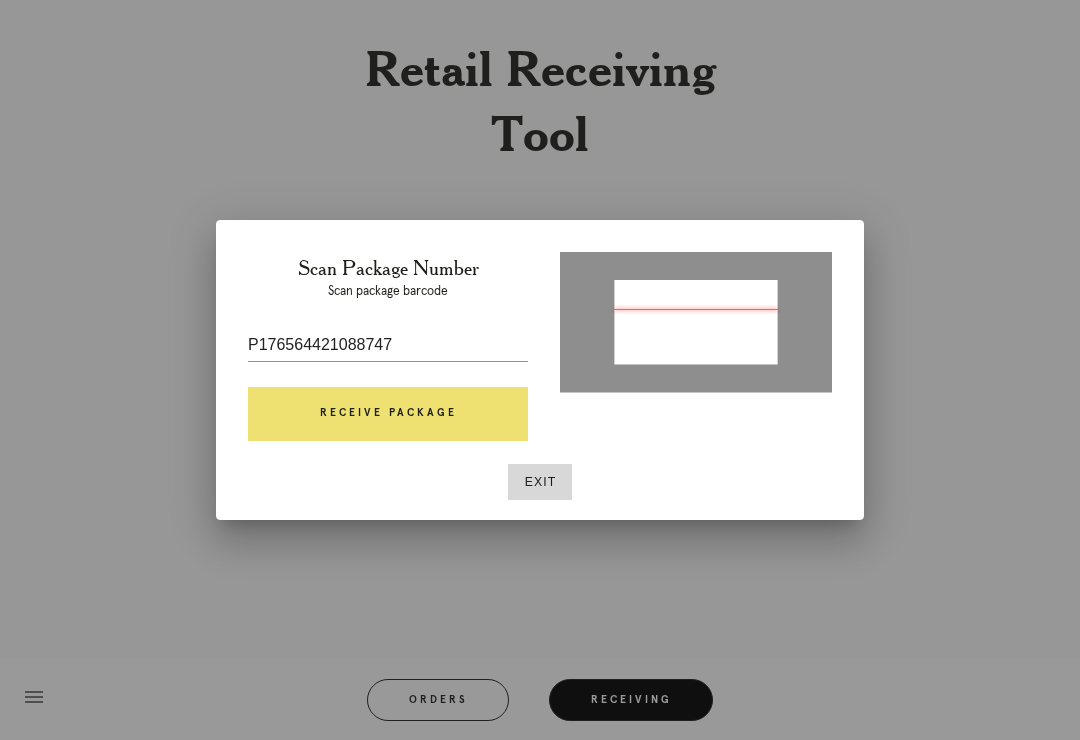click on "Receive Package" at bounding box center [388, 414] 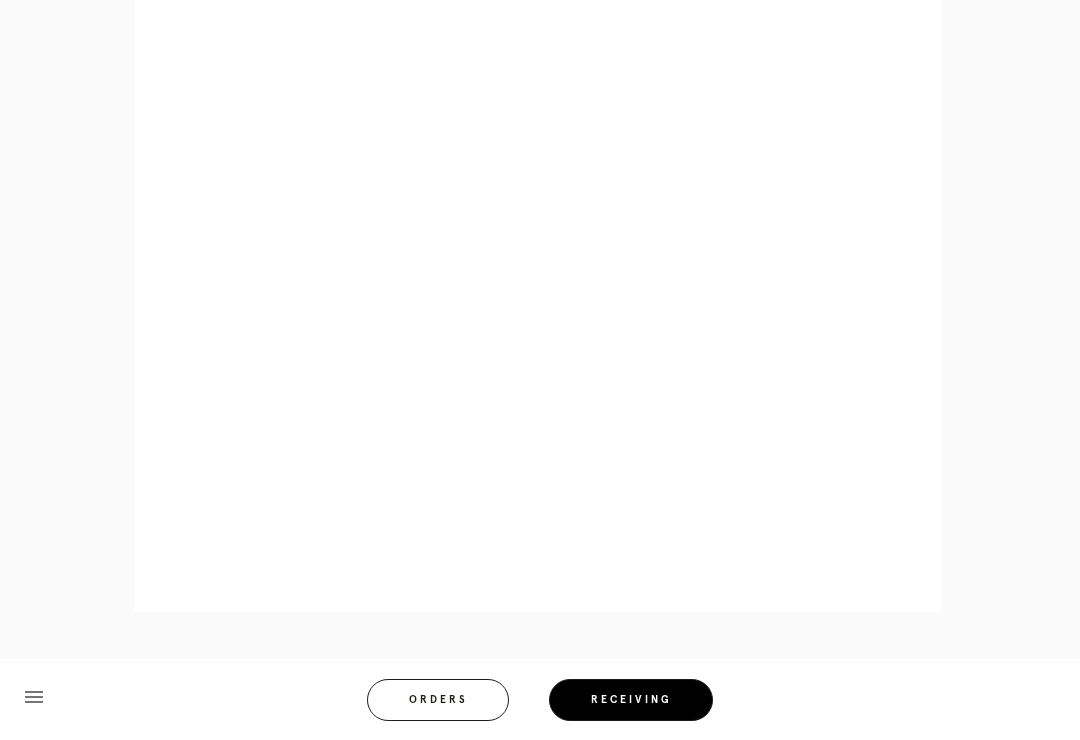 scroll, scrollTop: 982, scrollLeft: 0, axis: vertical 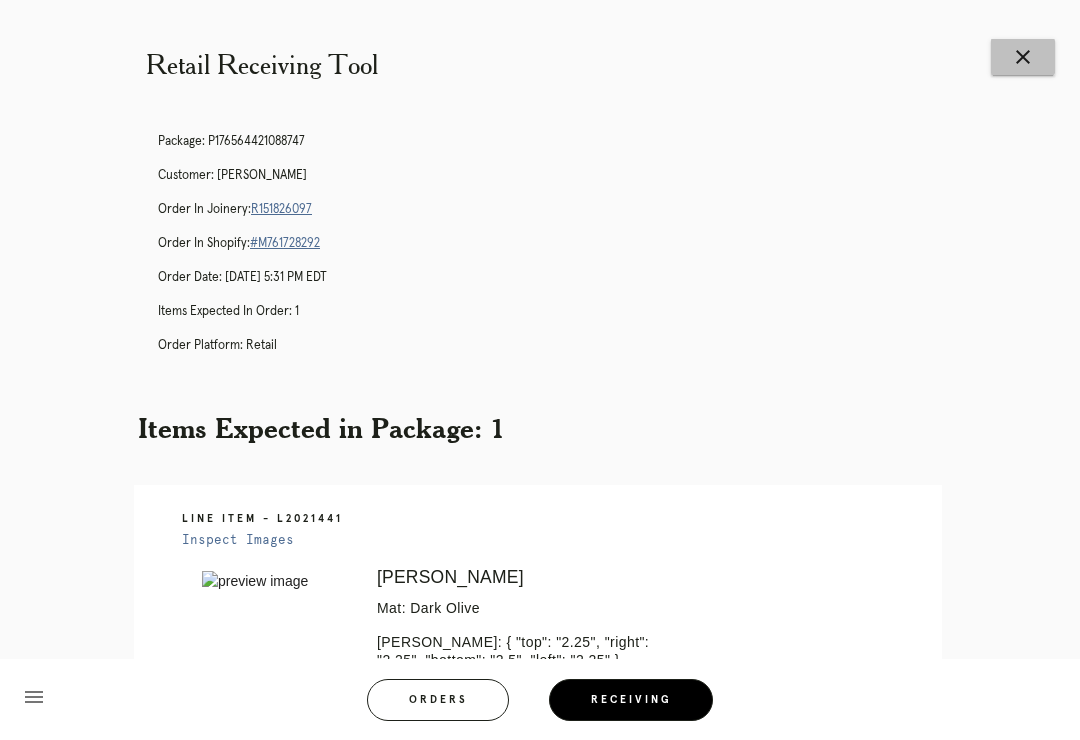 click on "close" at bounding box center [1023, 57] 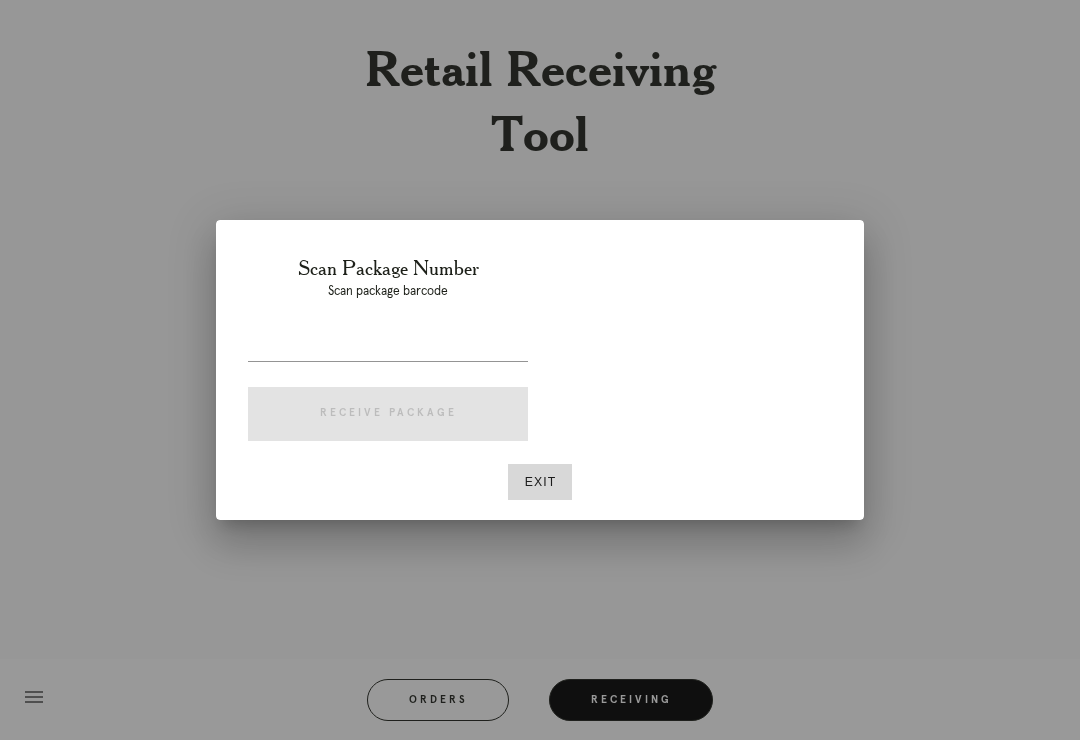 scroll, scrollTop: 0, scrollLeft: 0, axis: both 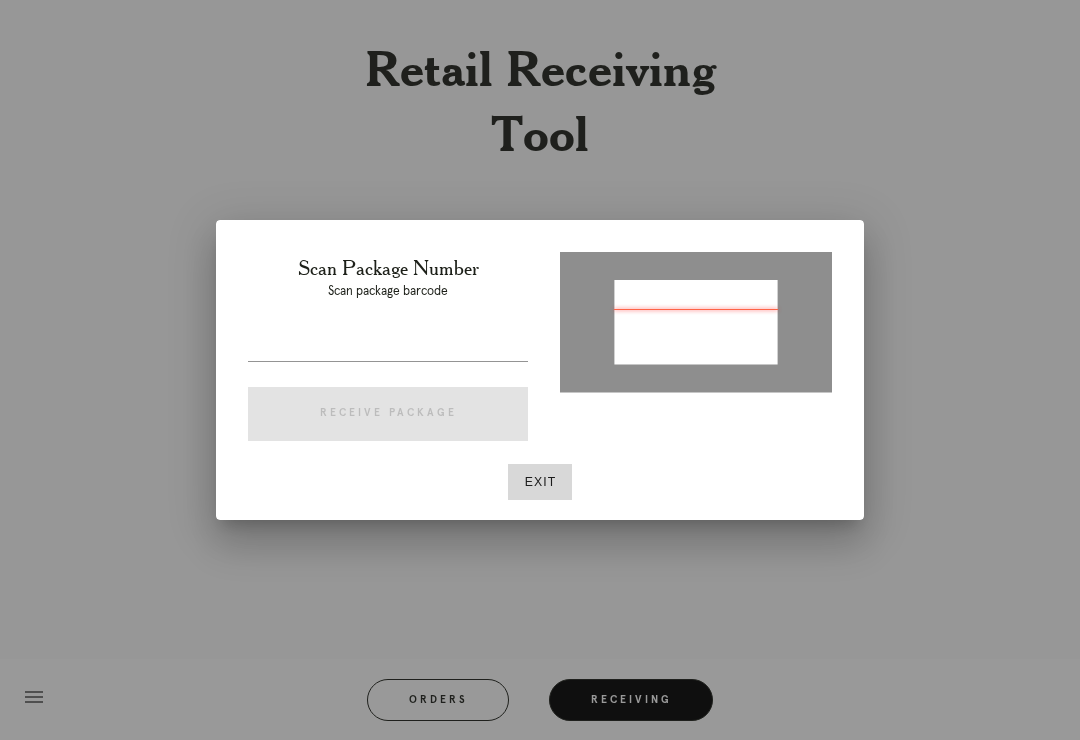 type on "P134488903127213" 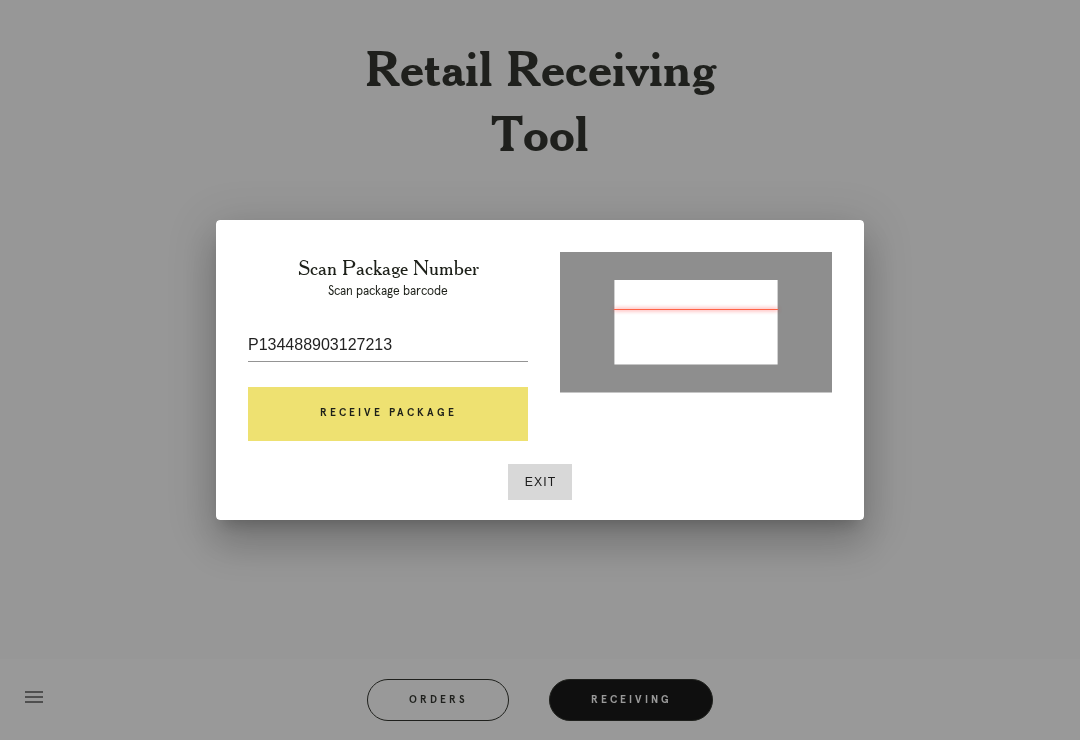click on "Receive Package" at bounding box center [388, 414] 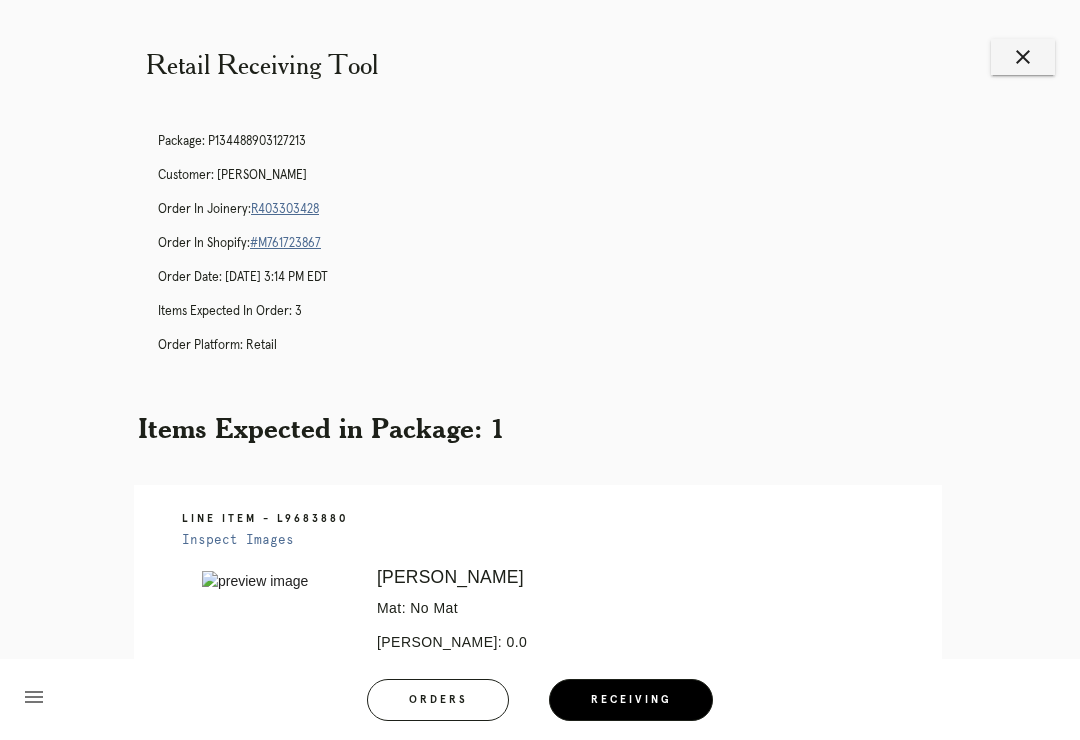 click on "close" at bounding box center [1023, 57] 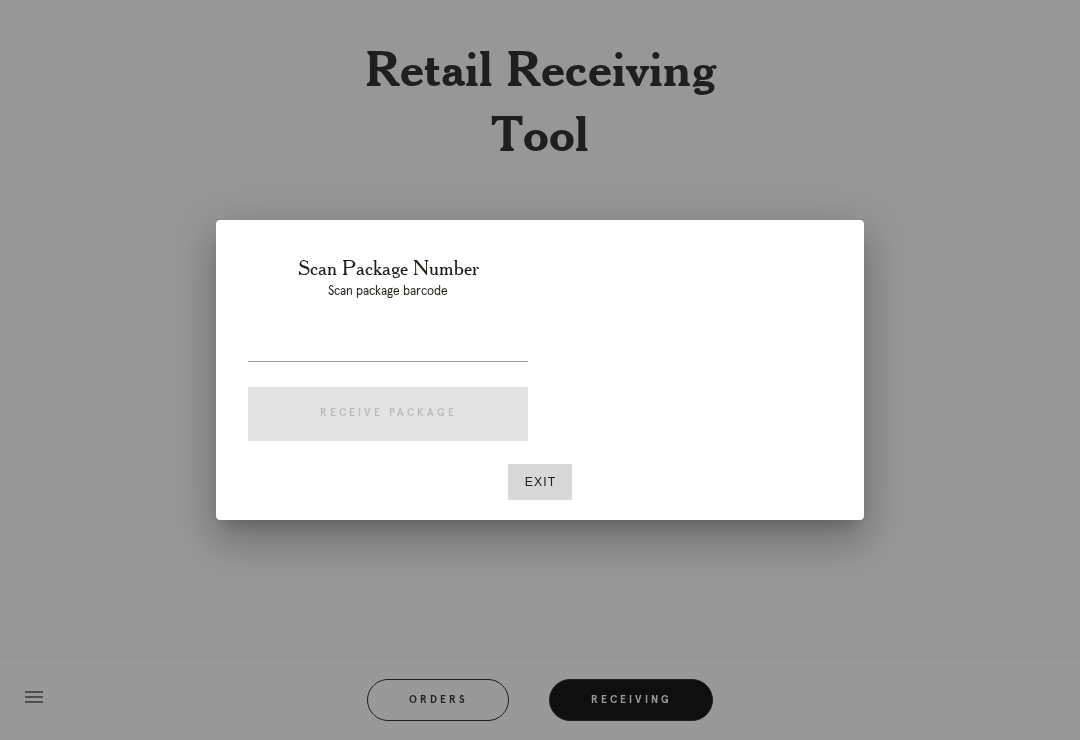 scroll, scrollTop: 0, scrollLeft: 0, axis: both 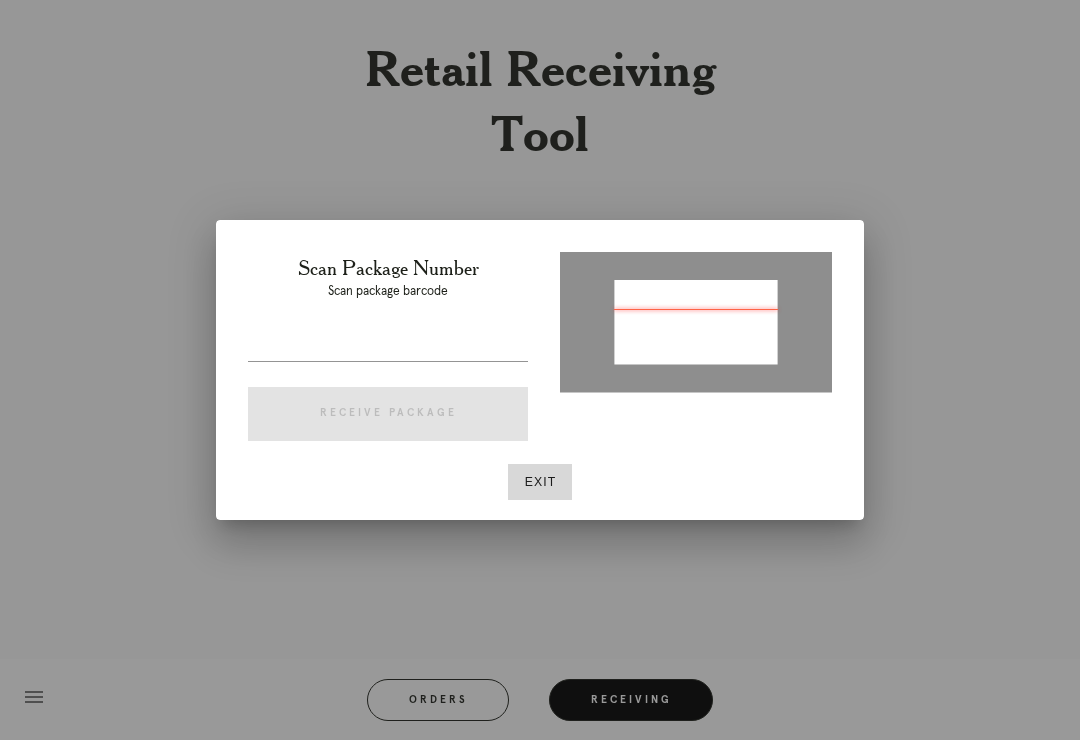 type on "P959393871773044" 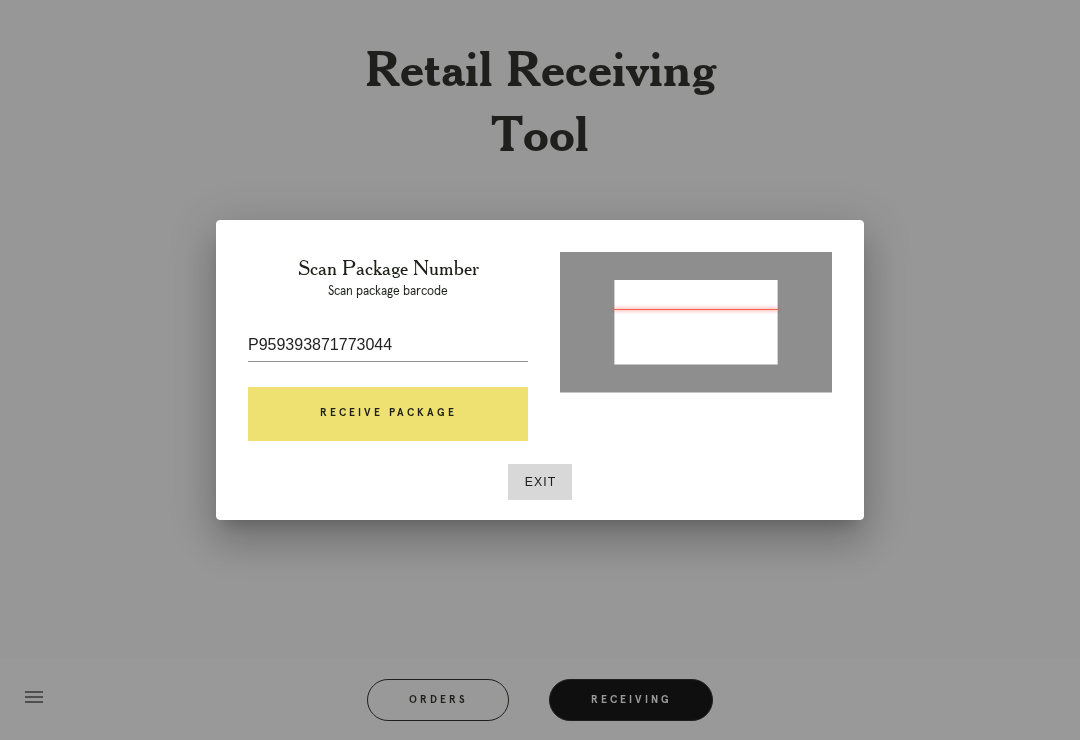 click on "Receive Package" at bounding box center (388, 414) 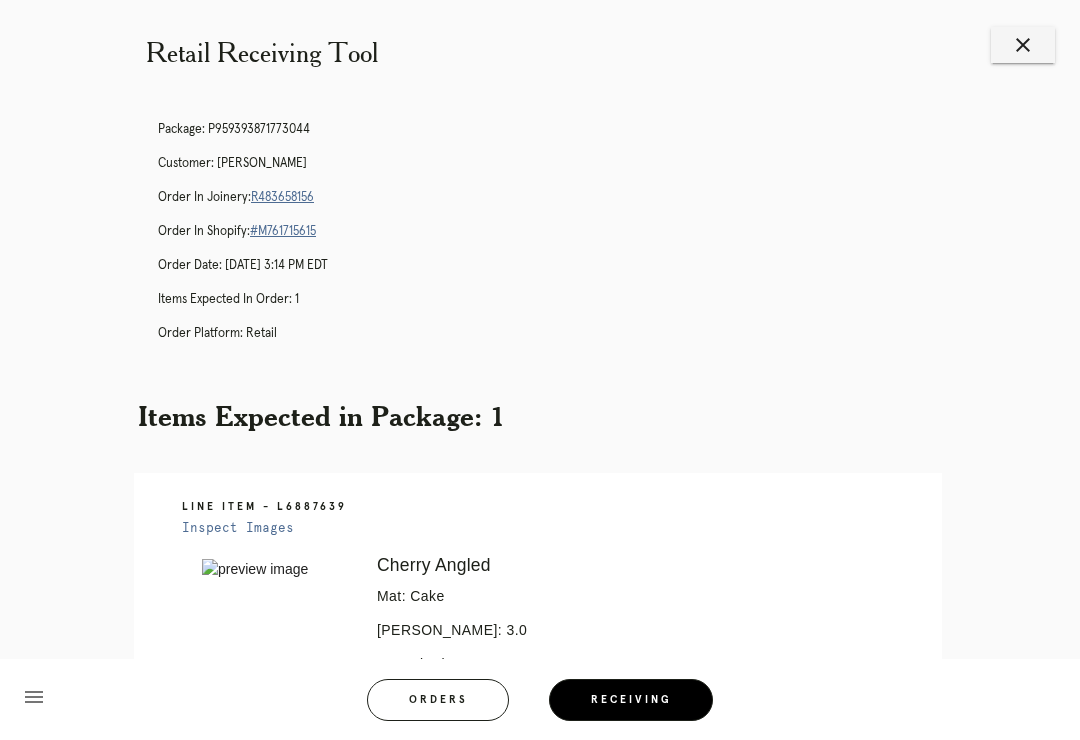 scroll, scrollTop: 10, scrollLeft: 0, axis: vertical 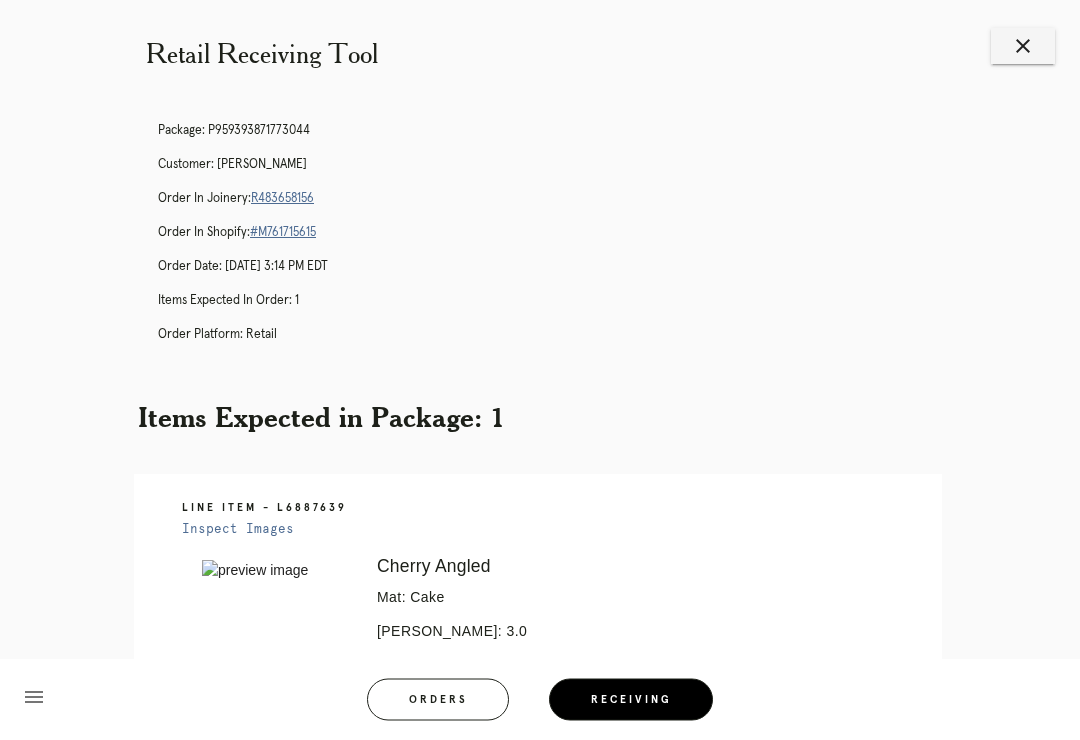 click on "R483658156" at bounding box center [282, 199] 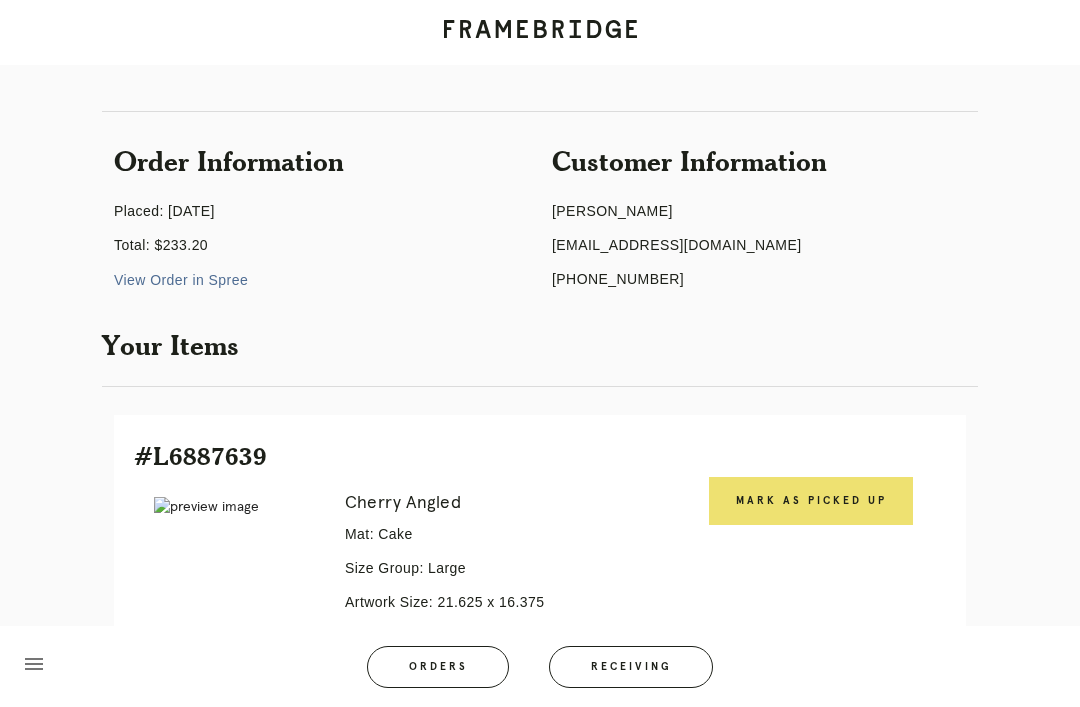 scroll, scrollTop: 119, scrollLeft: 0, axis: vertical 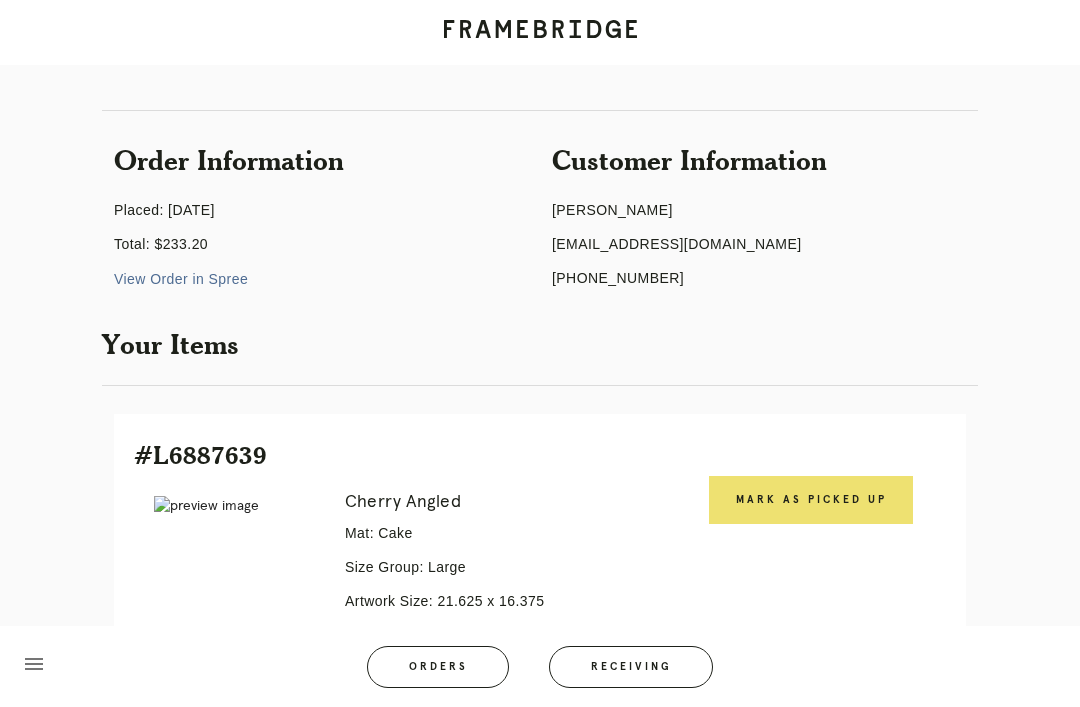 click on "Mark as Picked Up" at bounding box center [811, 500] 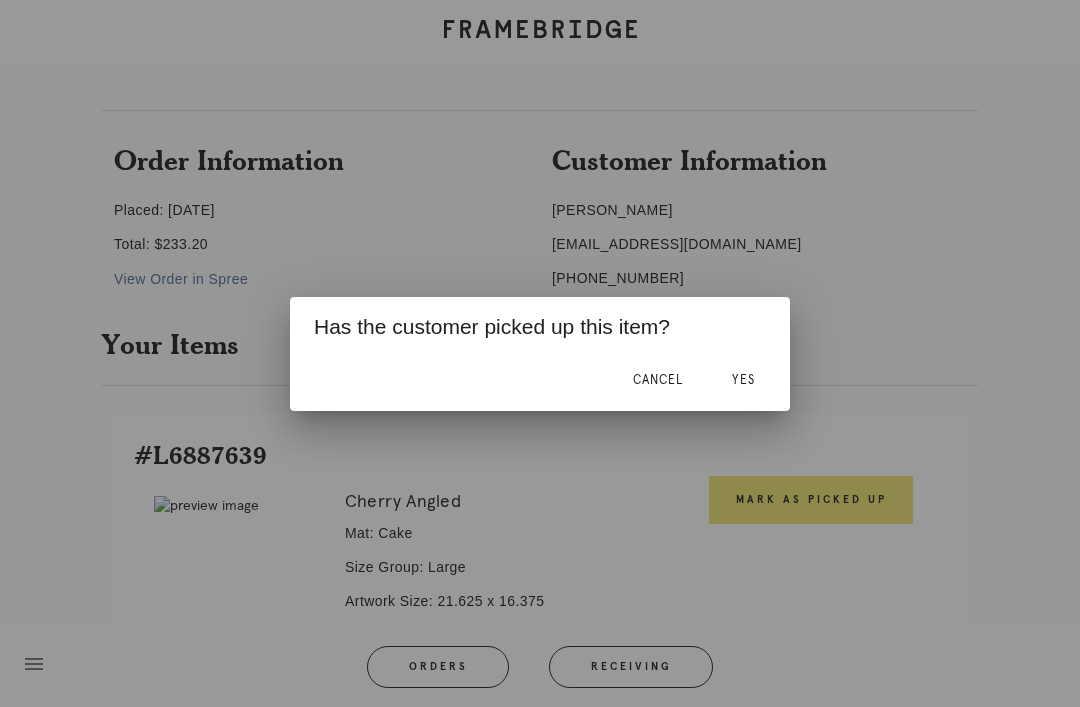 scroll, scrollTop: 120, scrollLeft: 0, axis: vertical 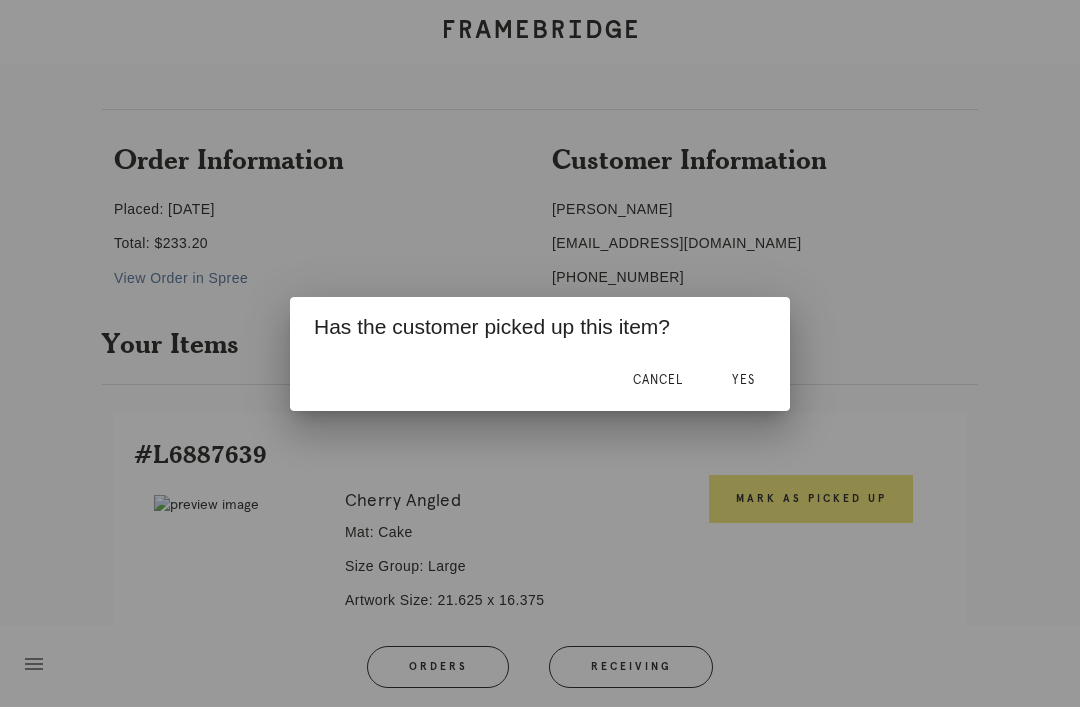 click on "Yes" at bounding box center (743, 381) 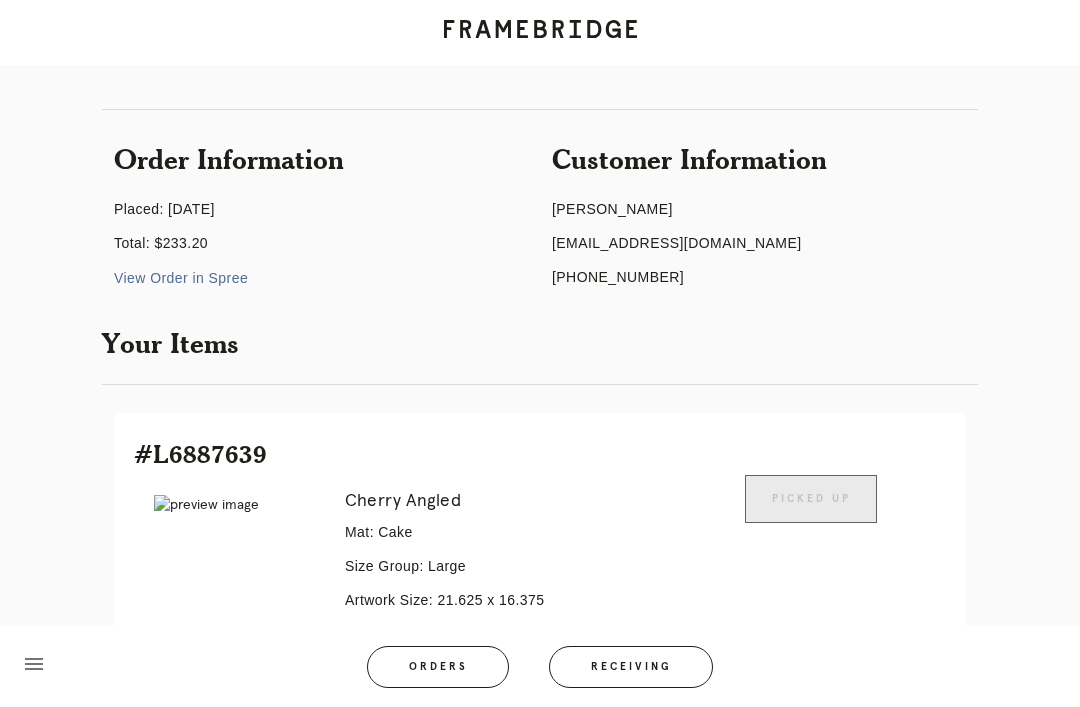 click on "Receiving" at bounding box center [631, 667] 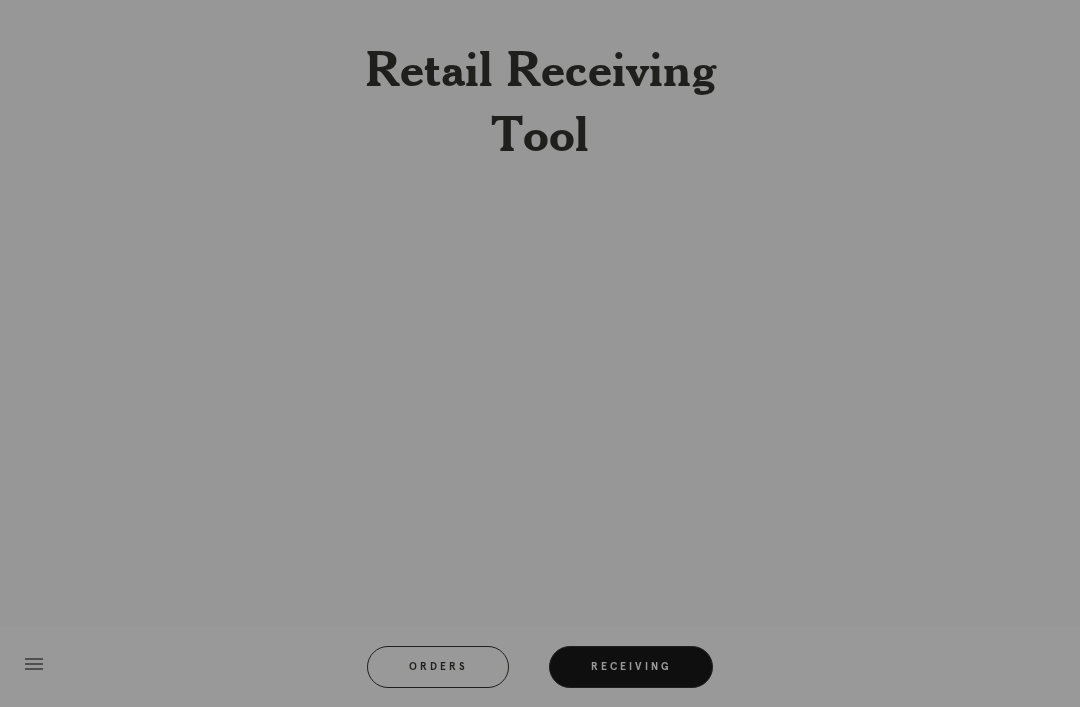 scroll, scrollTop: 0, scrollLeft: 0, axis: both 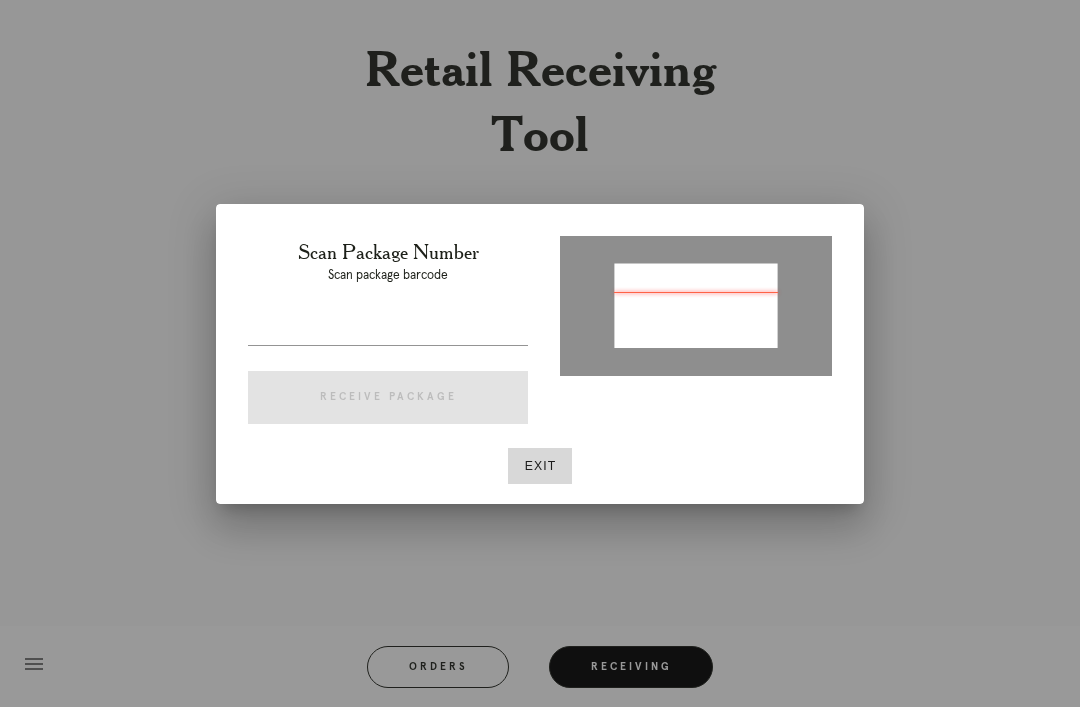 type on "P987945112206813" 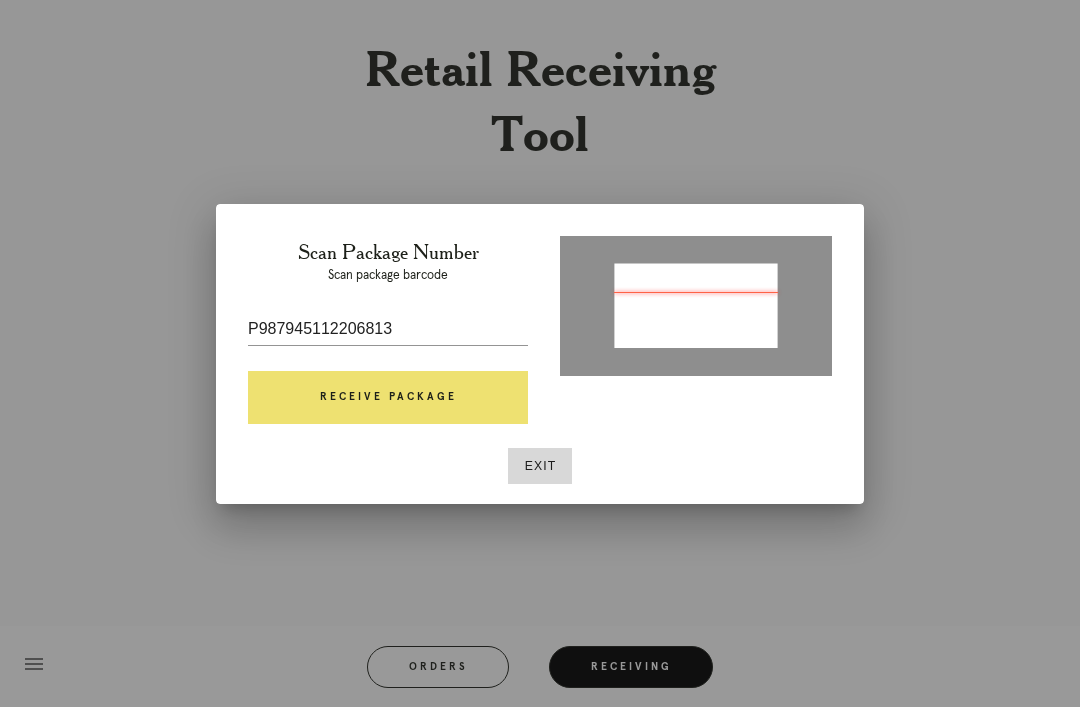 click on "Receive Package" at bounding box center [388, 398] 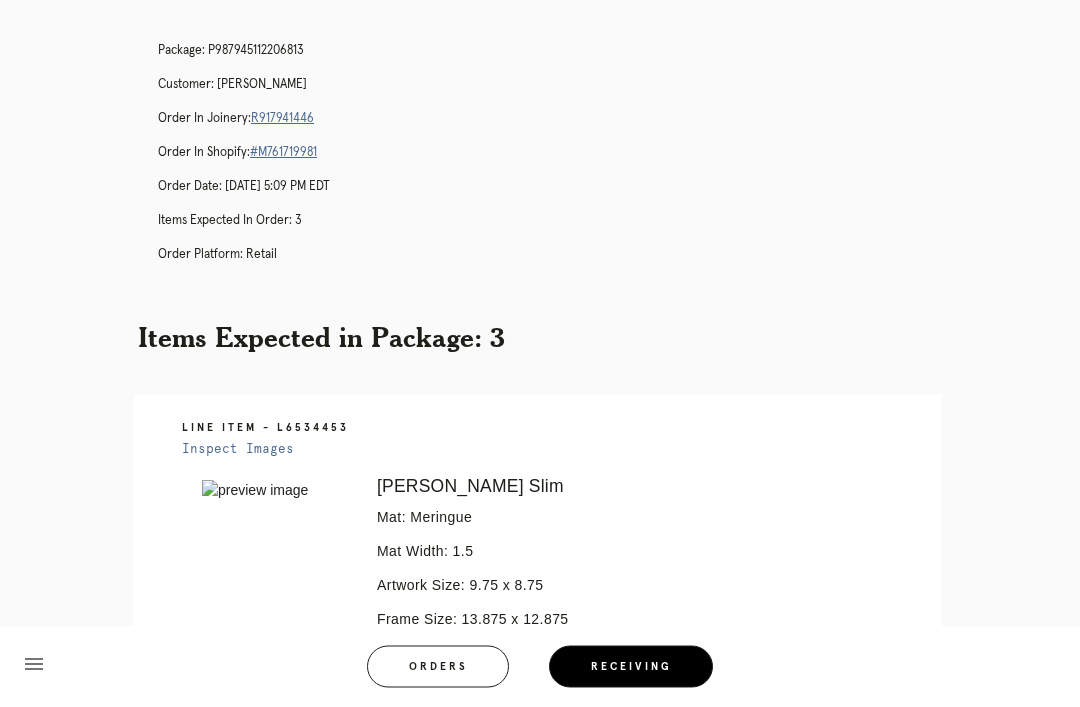 scroll, scrollTop: 88, scrollLeft: 0, axis: vertical 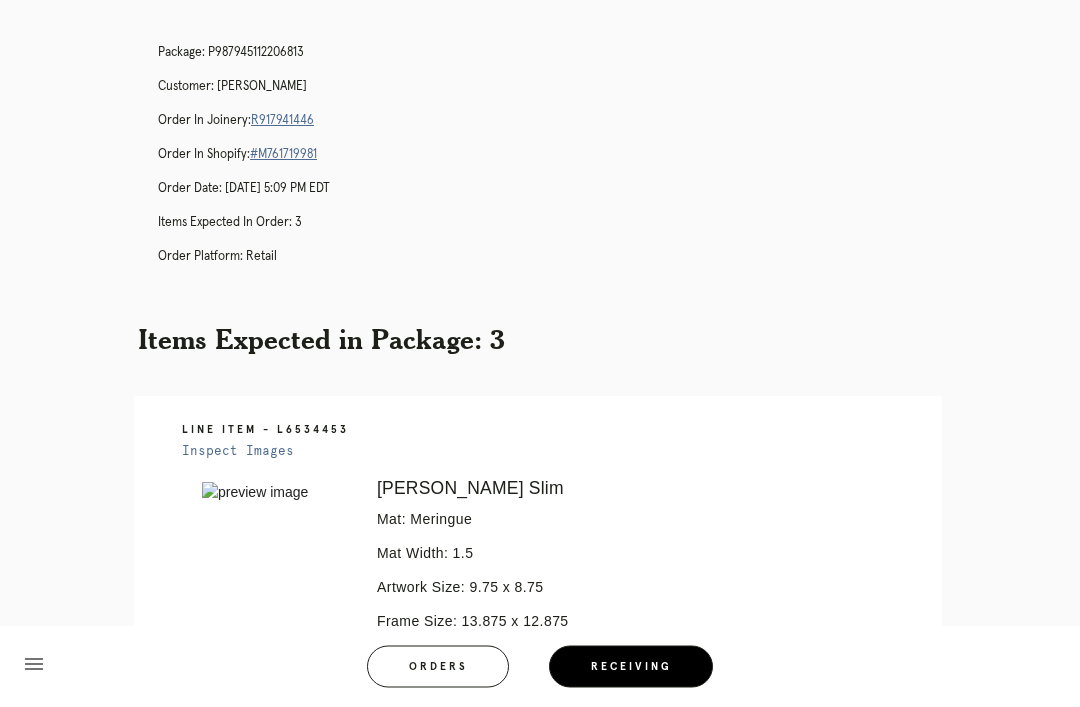click on "R917941446" at bounding box center (282, 121) 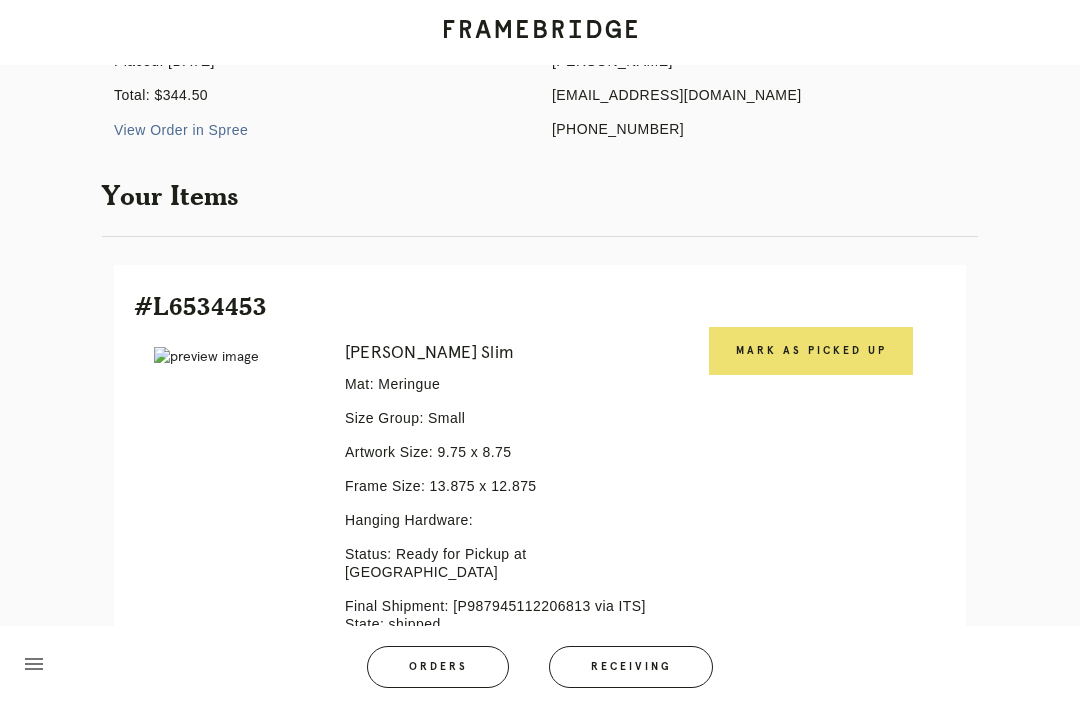 scroll, scrollTop: 265, scrollLeft: 0, axis: vertical 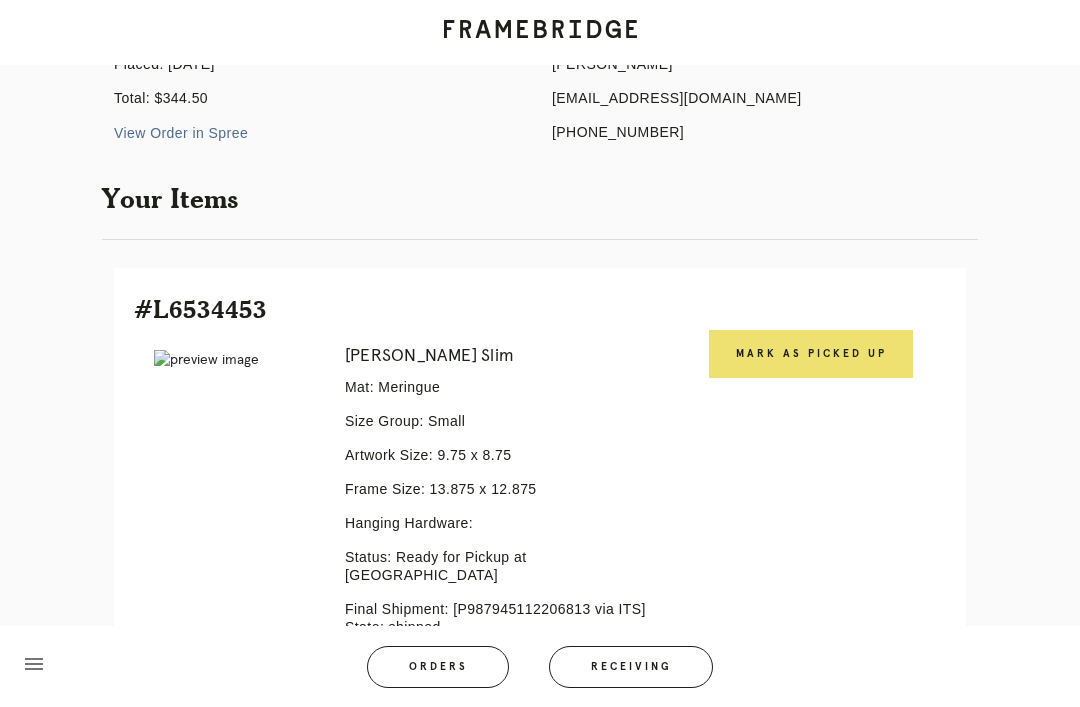 click on "menu
Orders
Receiving
Logged in as:   rebecca.spencer@framebridge.com   Union Market
Logout" at bounding box center [540, 673] 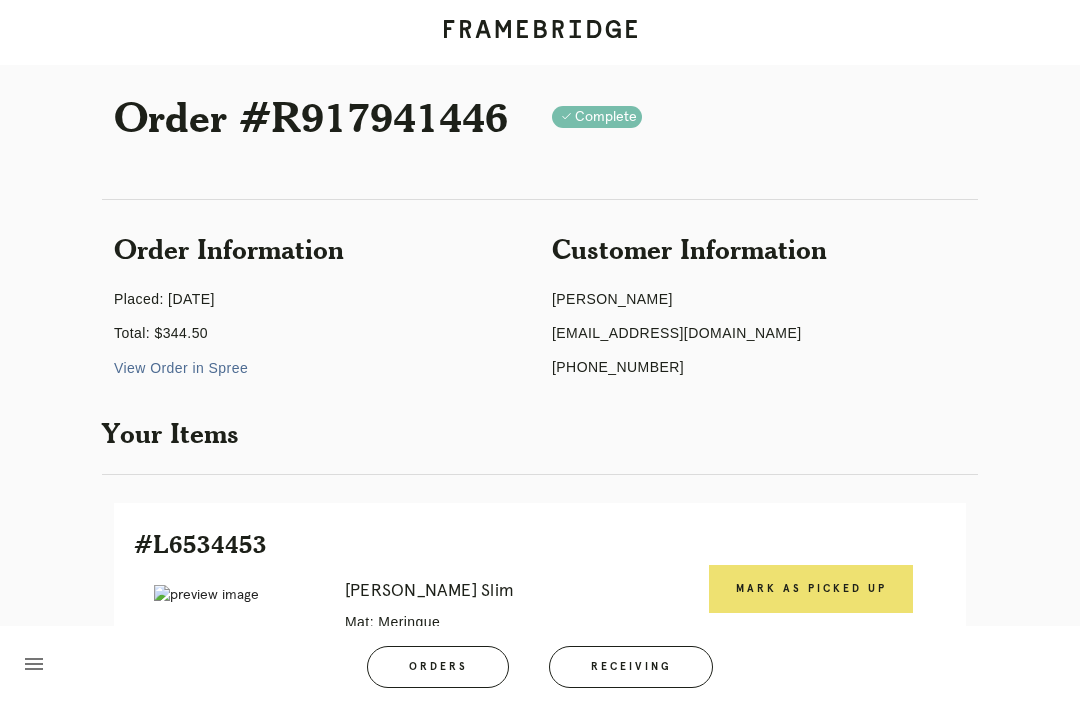 scroll, scrollTop: 0, scrollLeft: 0, axis: both 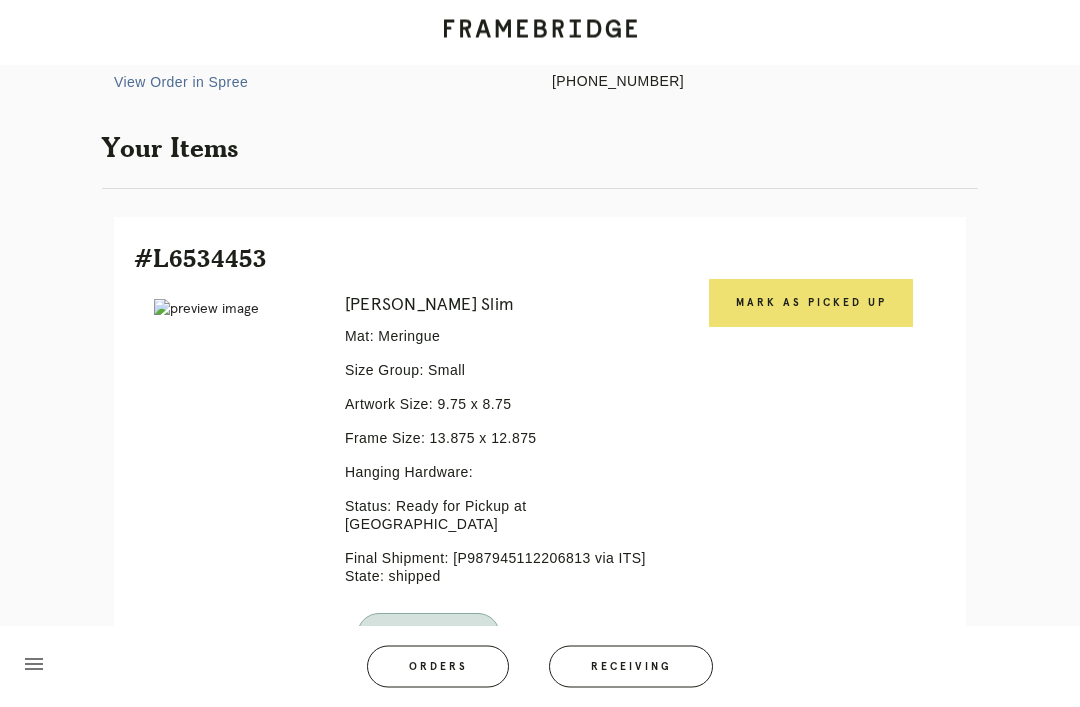 click on "Mark as Picked Up" at bounding box center [811, 304] 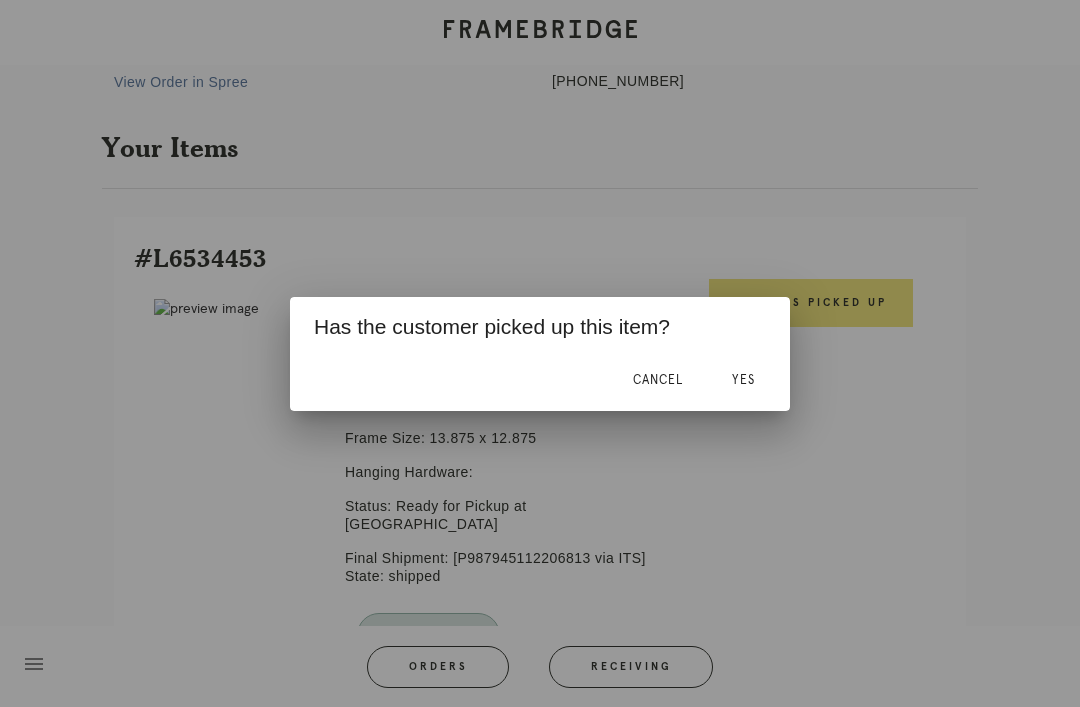 click on "Yes" at bounding box center (743, 381) 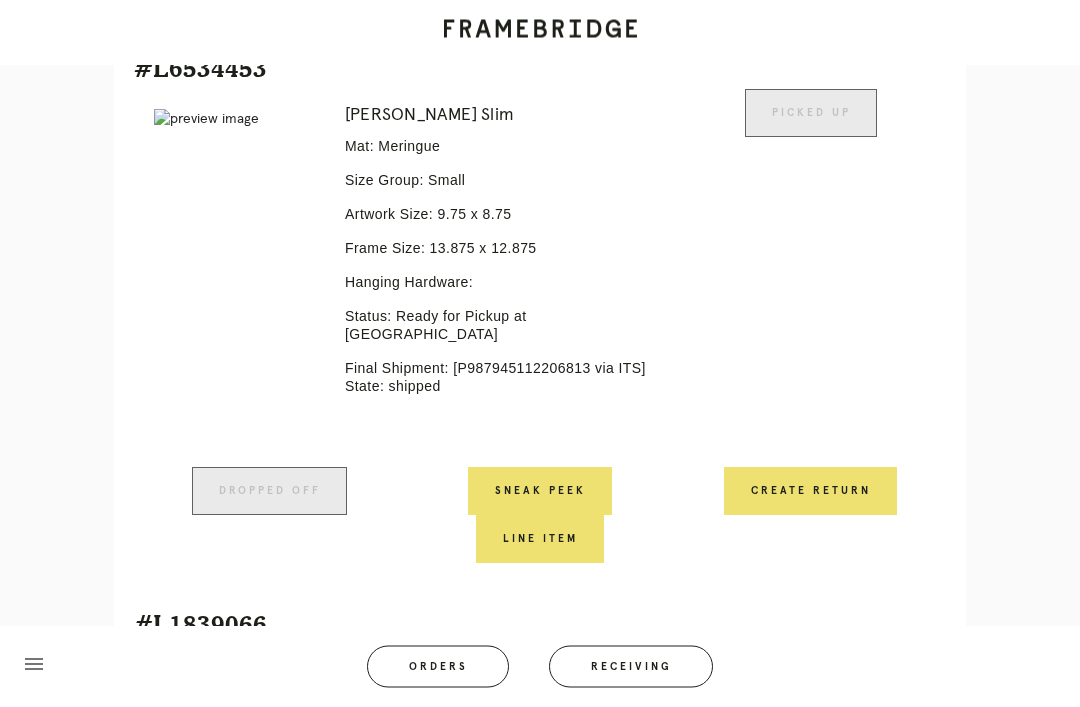scroll, scrollTop: 505, scrollLeft: 0, axis: vertical 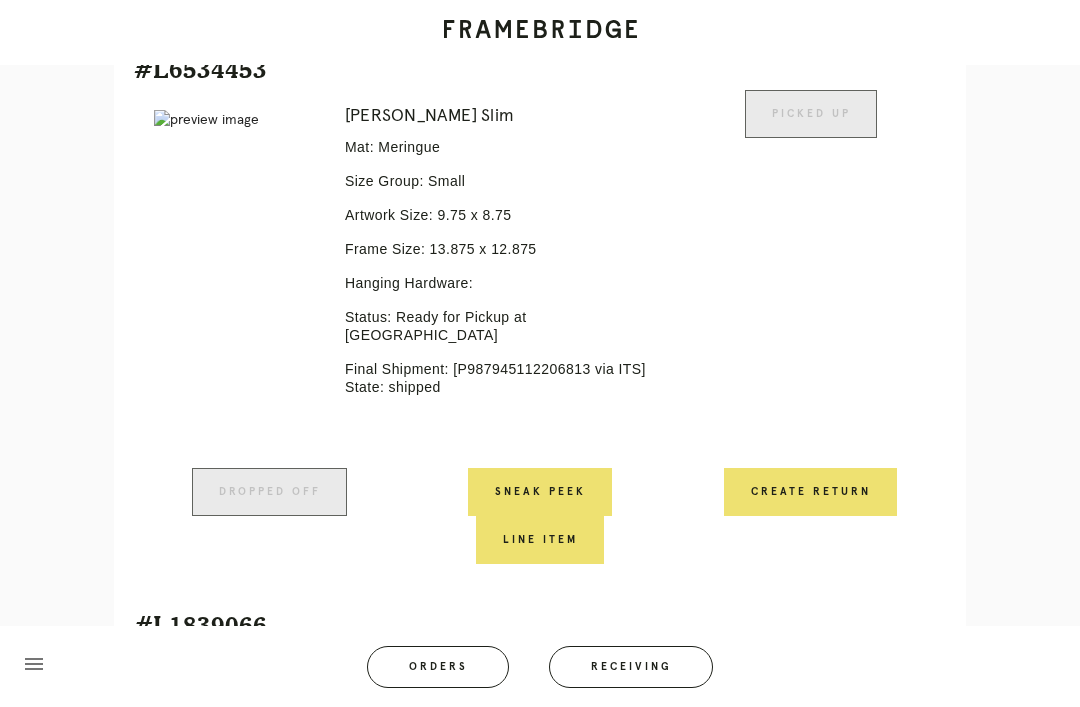 click on "Create Return" at bounding box center [810, 492] 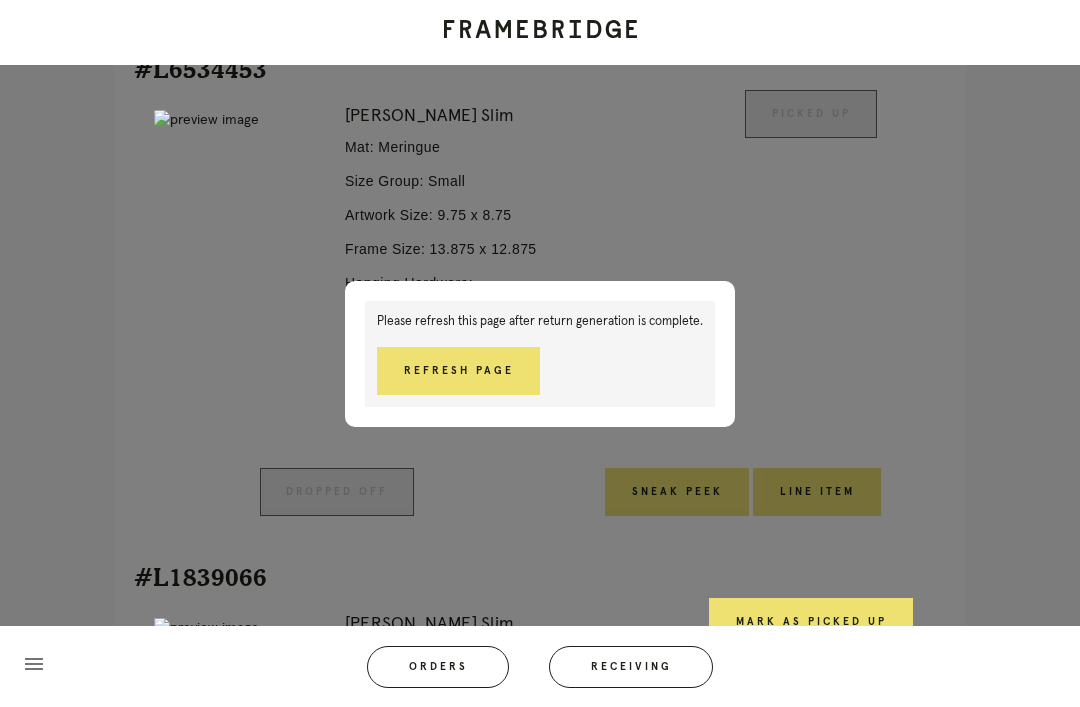 scroll, scrollTop: 537, scrollLeft: 0, axis: vertical 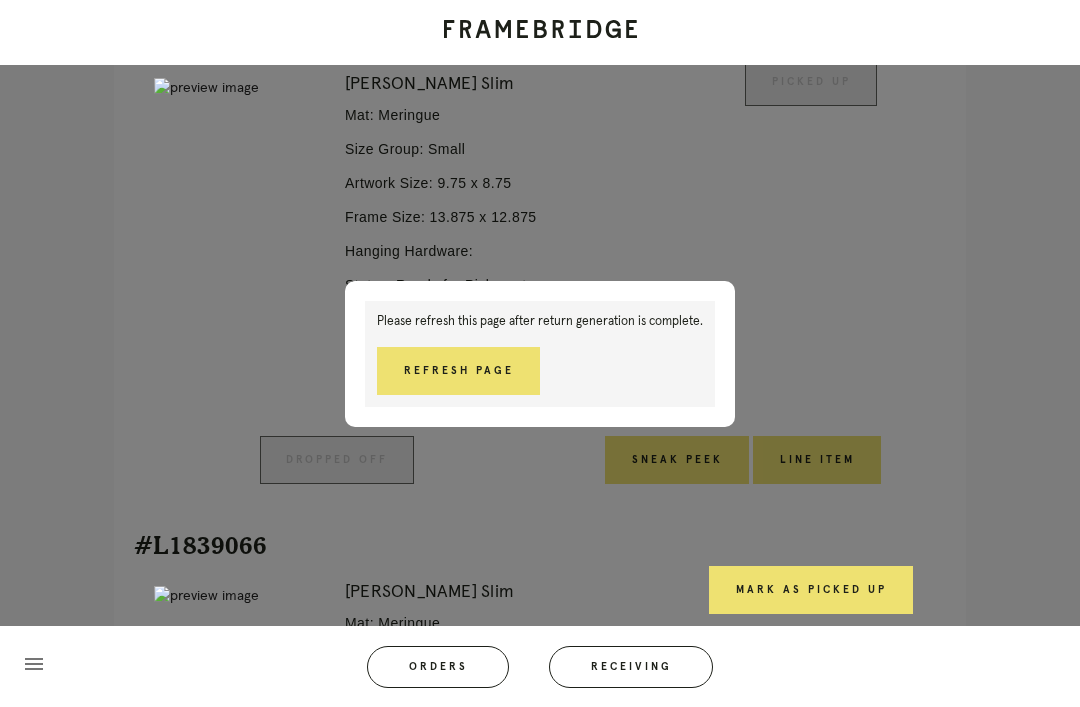 click on "Refresh Page" at bounding box center [458, 371] 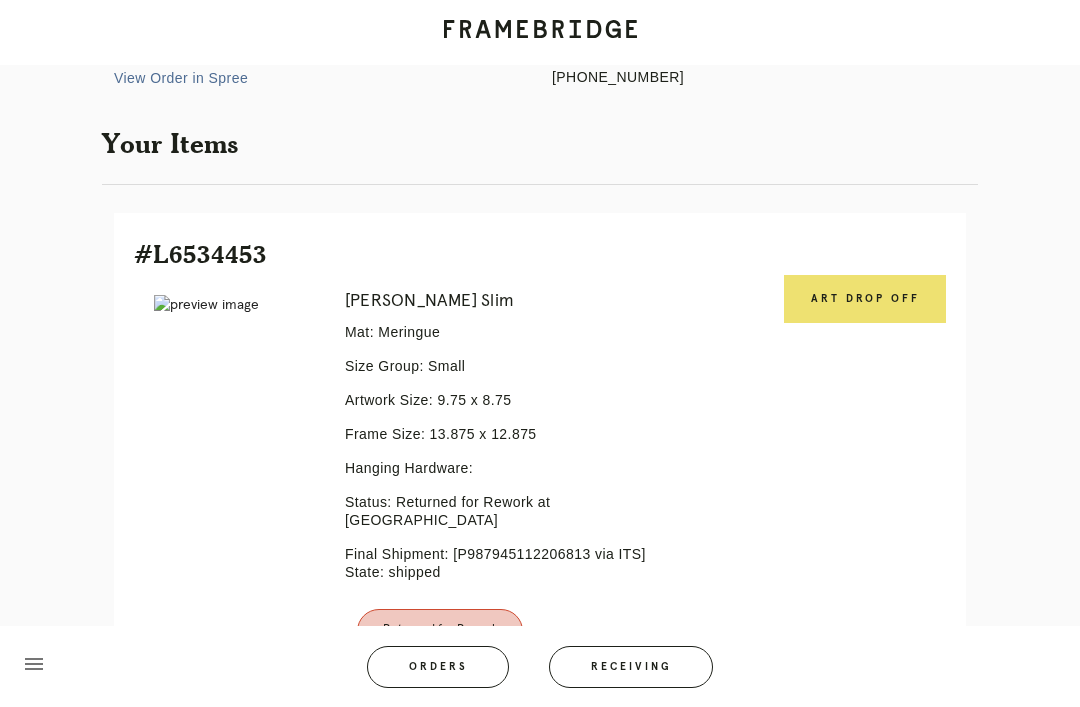 scroll, scrollTop: 318, scrollLeft: 0, axis: vertical 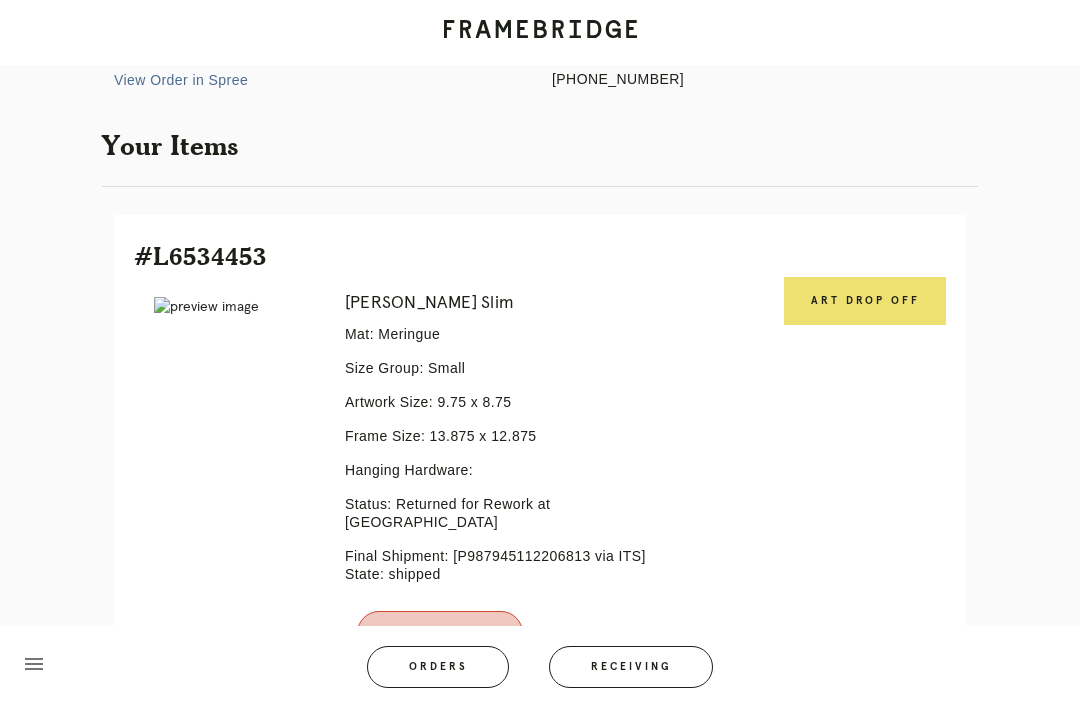 click on "Art drop off" at bounding box center [865, 301] 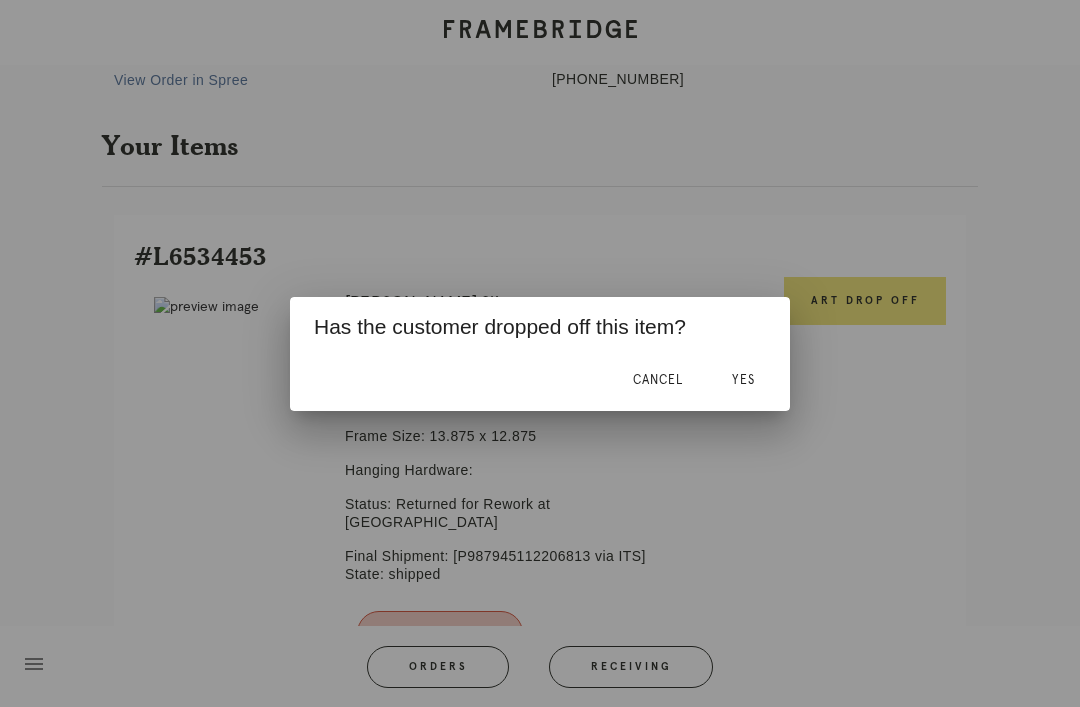 click on "Yes" at bounding box center [743, 380] 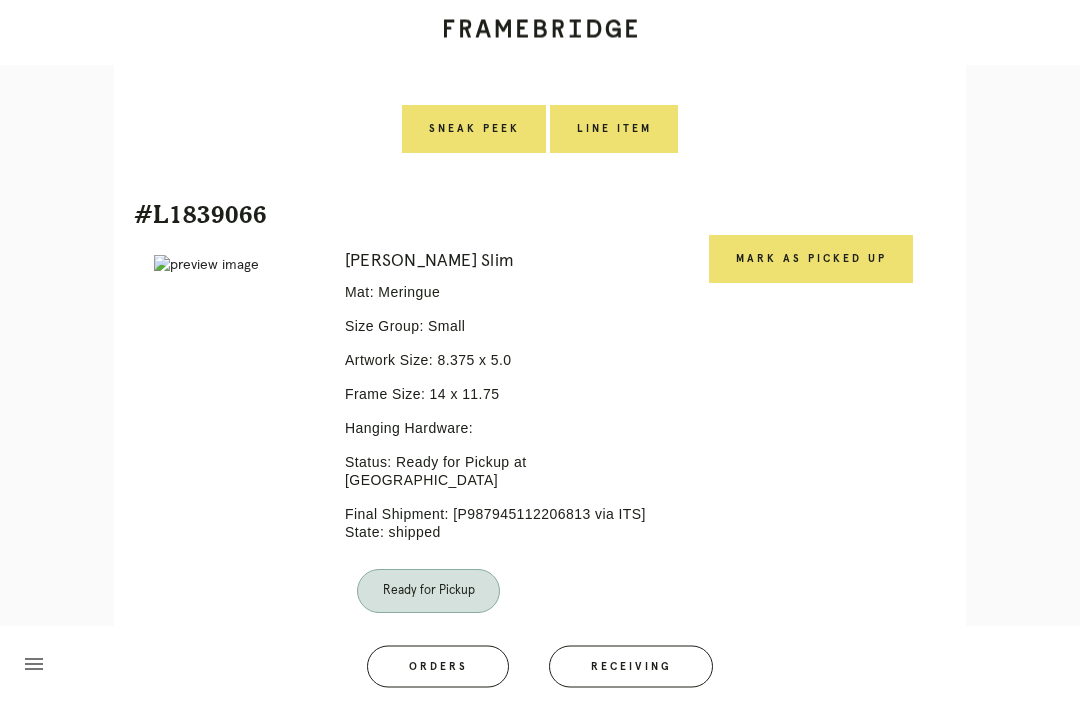 click on "Mark as Picked Up" at bounding box center [811, 260] 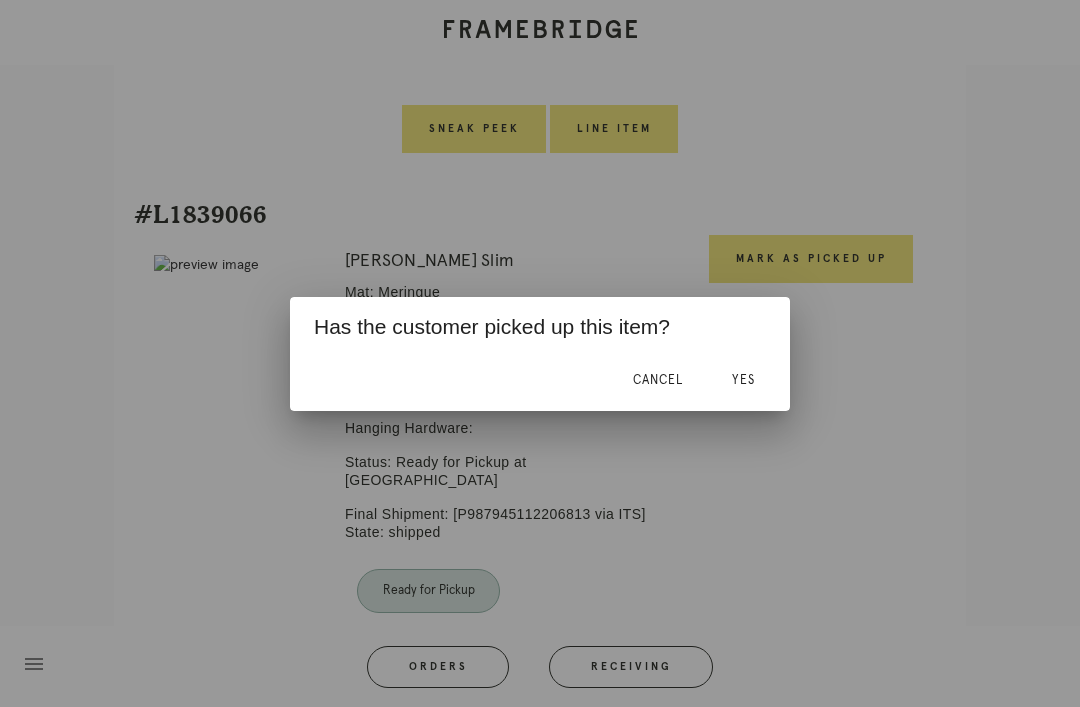 click on "Yes" at bounding box center (743, 380) 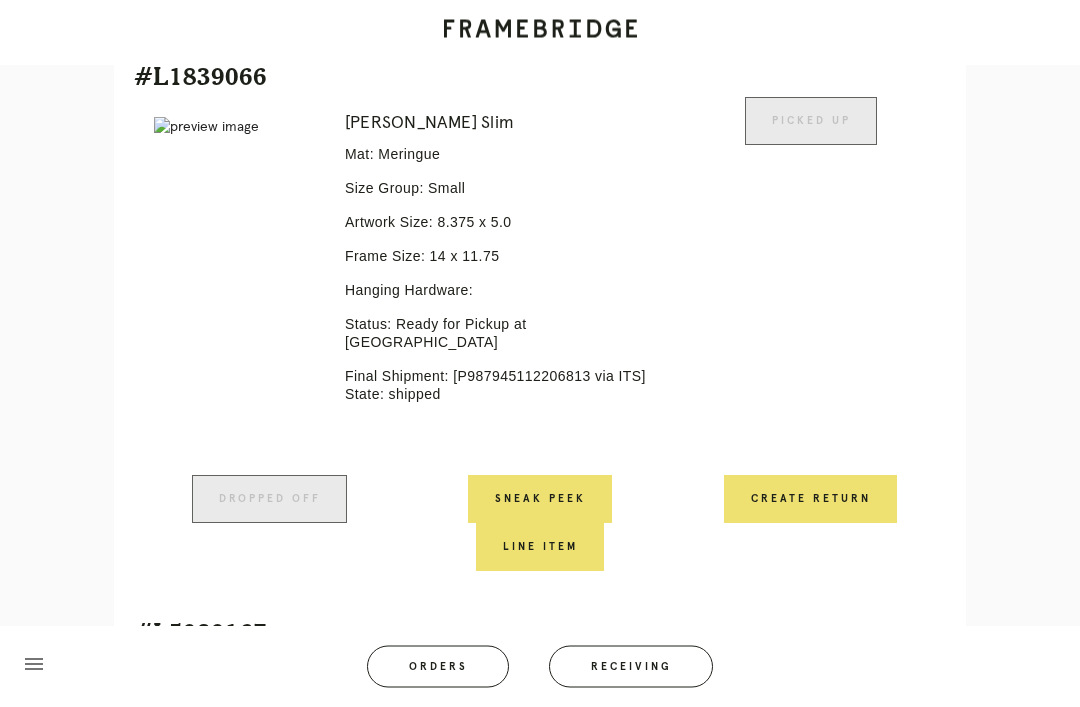 scroll, scrollTop: 1074, scrollLeft: 0, axis: vertical 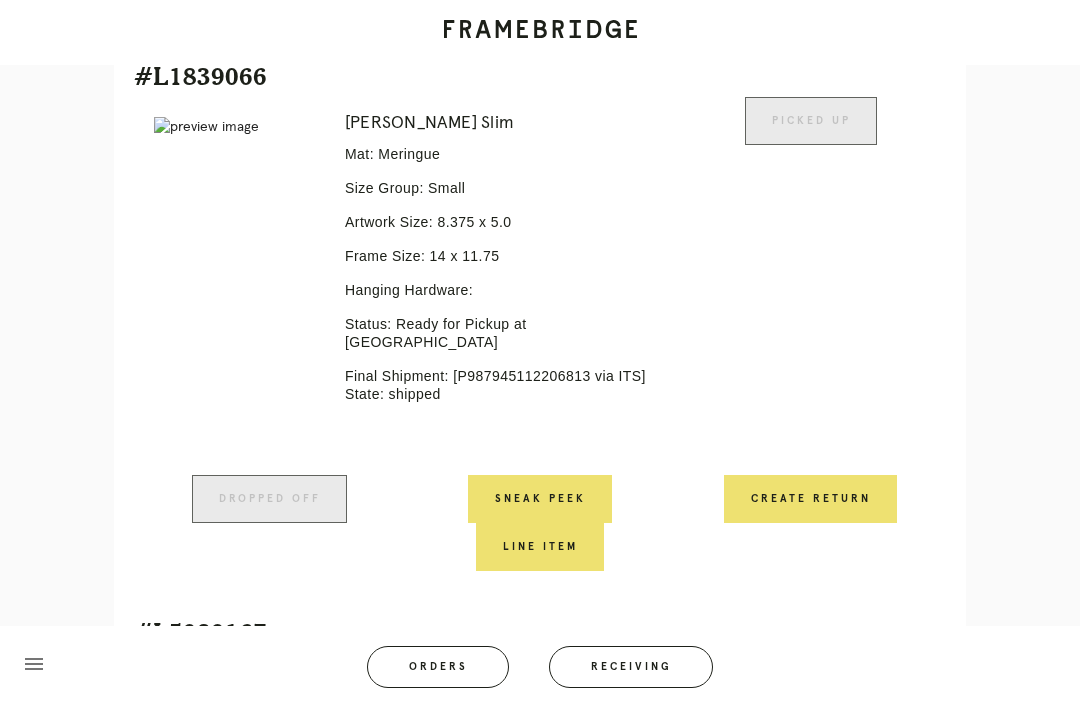 click on "Create Return" at bounding box center (810, 499) 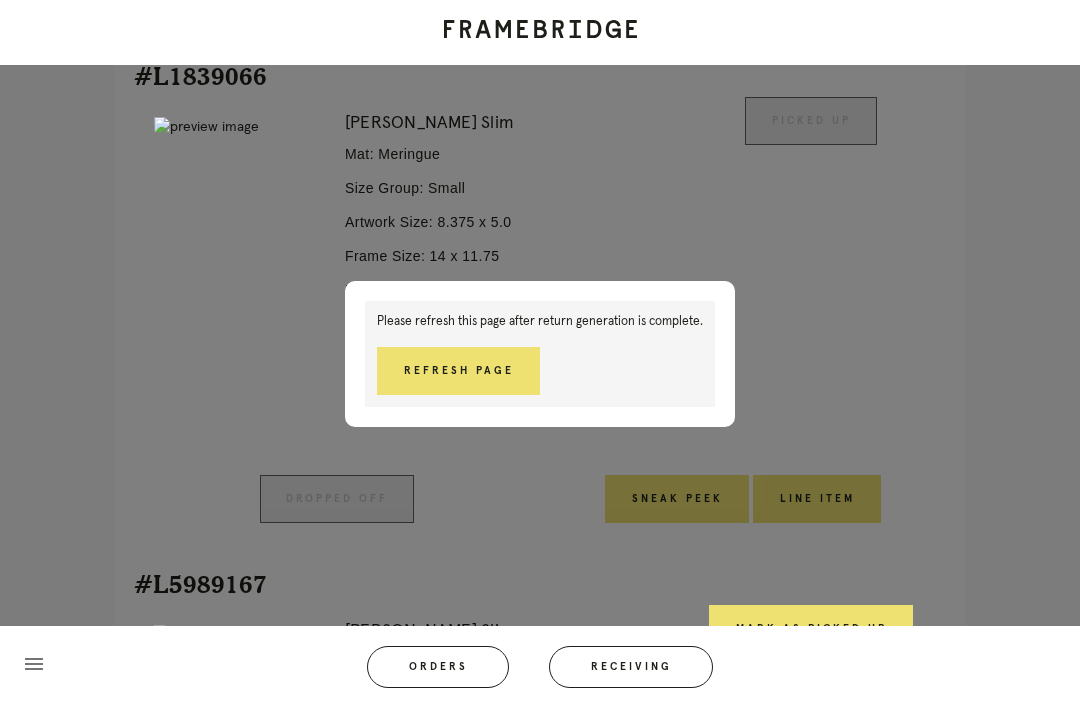 scroll, scrollTop: 1106, scrollLeft: 0, axis: vertical 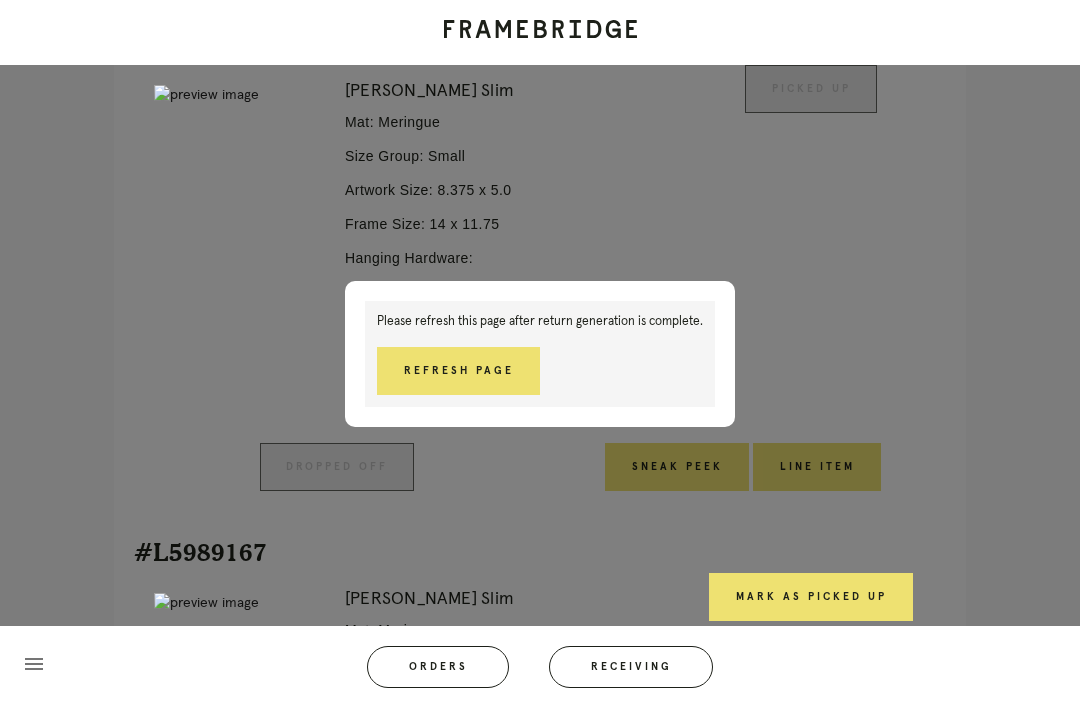 click on "Refresh Page" at bounding box center (458, 371) 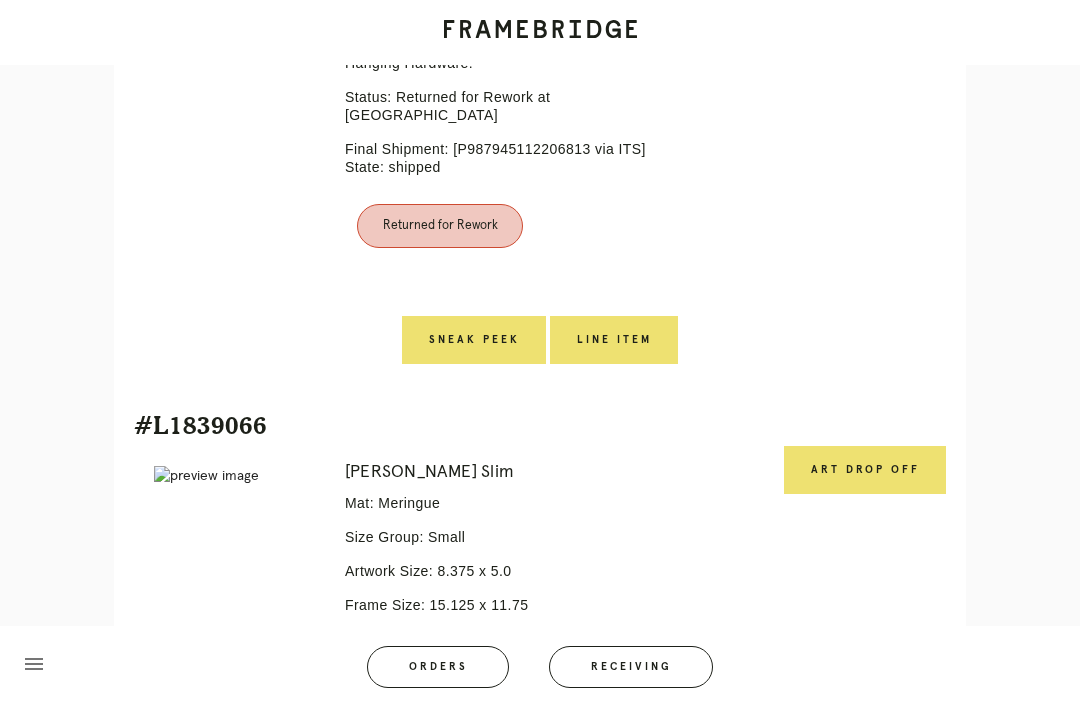 scroll, scrollTop: 734, scrollLeft: 0, axis: vertical 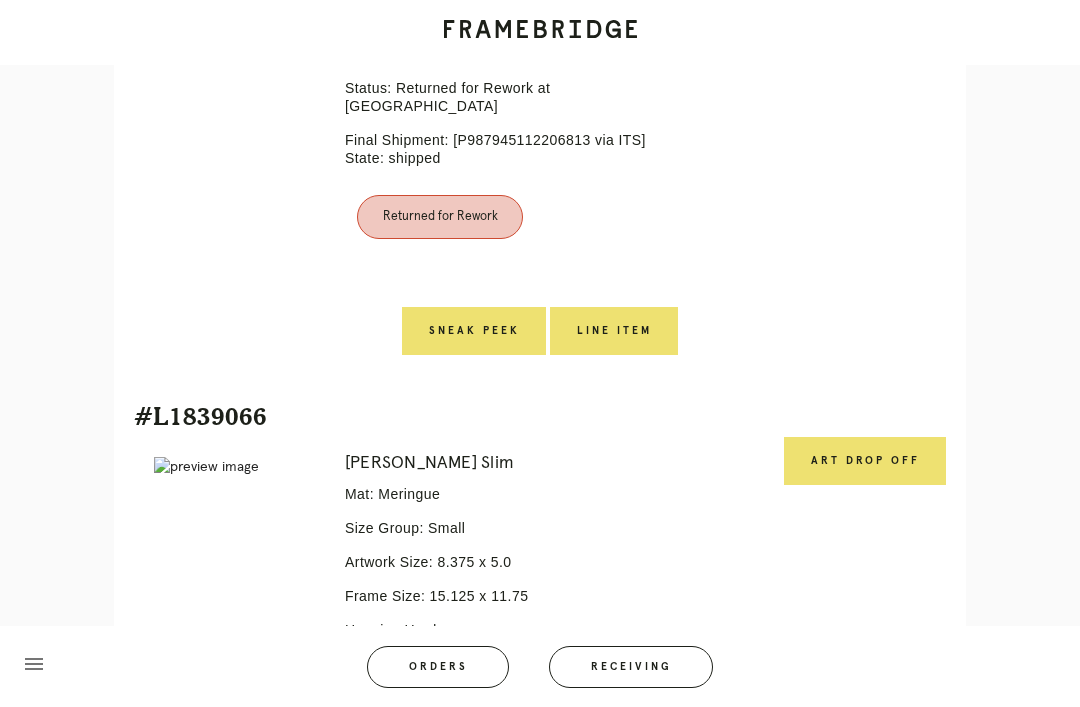click on "Art drop off" at bounding box center (865, 461) 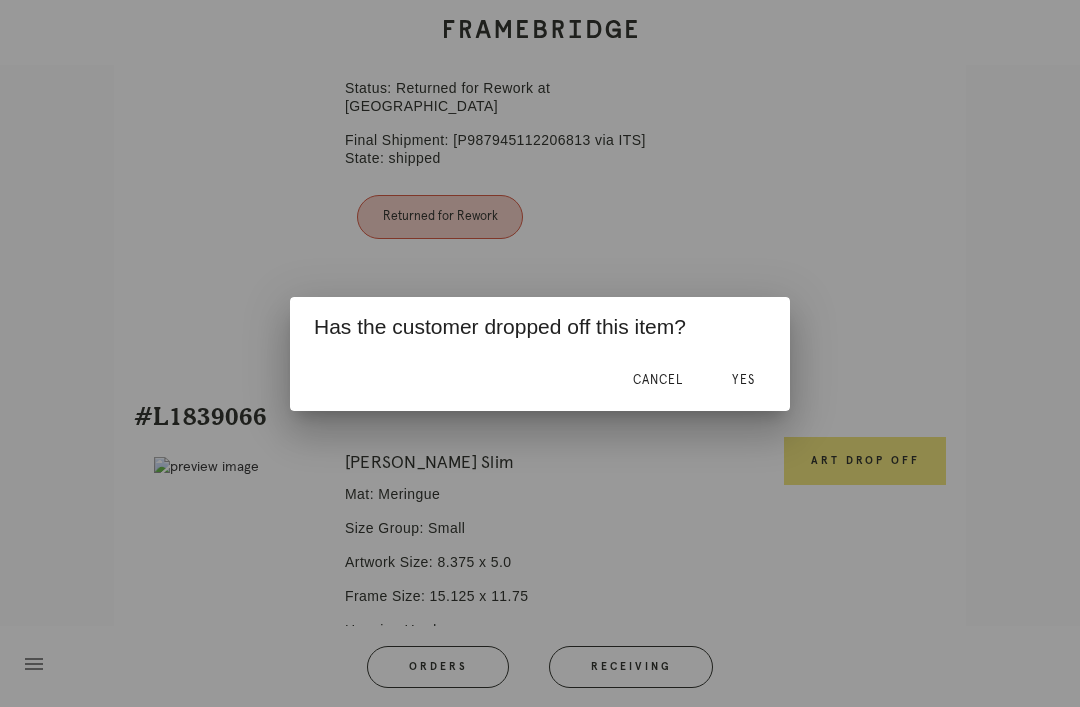 click on "Yes" at bounding box center (743, 380) 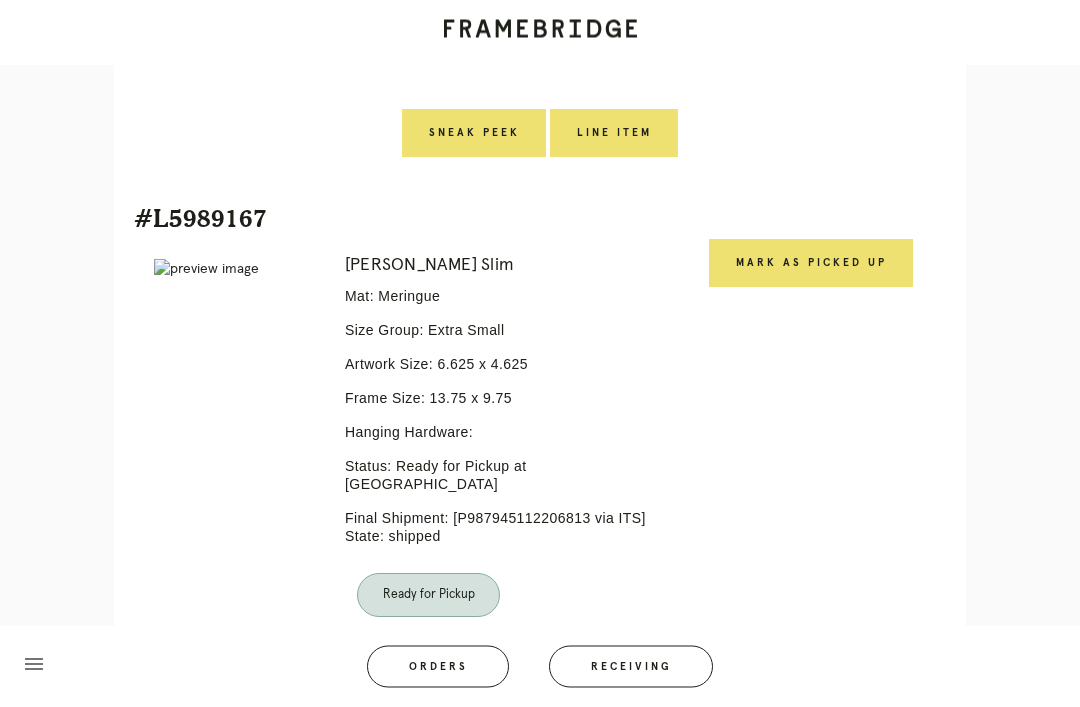 click on "Mark as Picked Up" at bounding box center [811, 264] 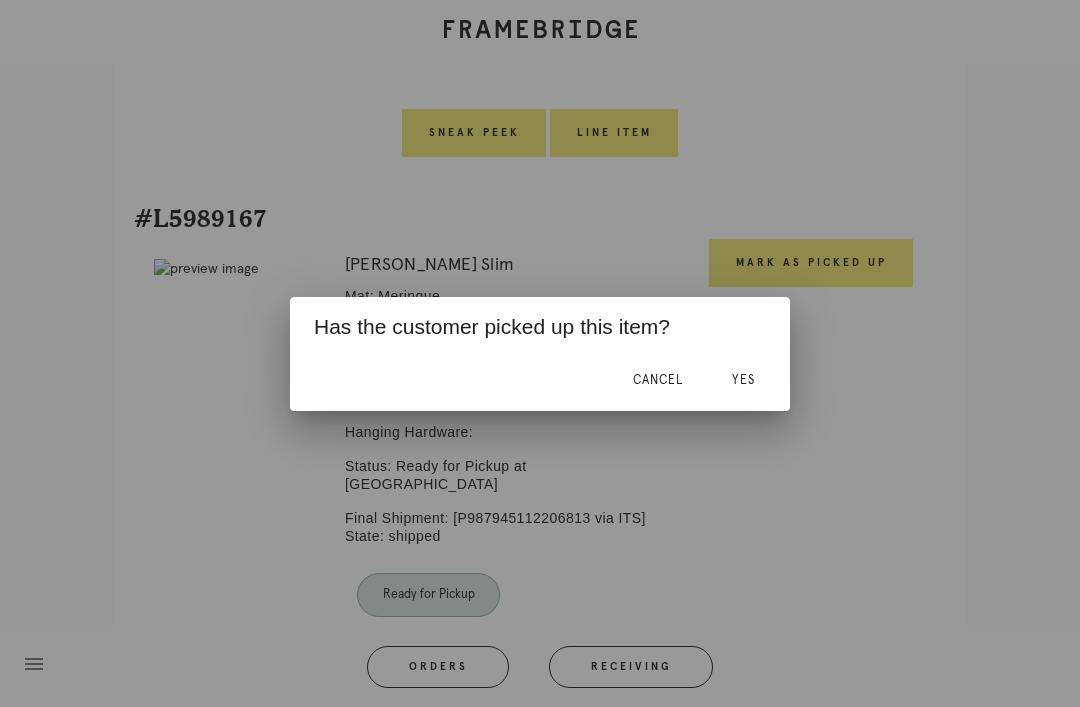 click on "Yes" at bounding box center [743, 380] 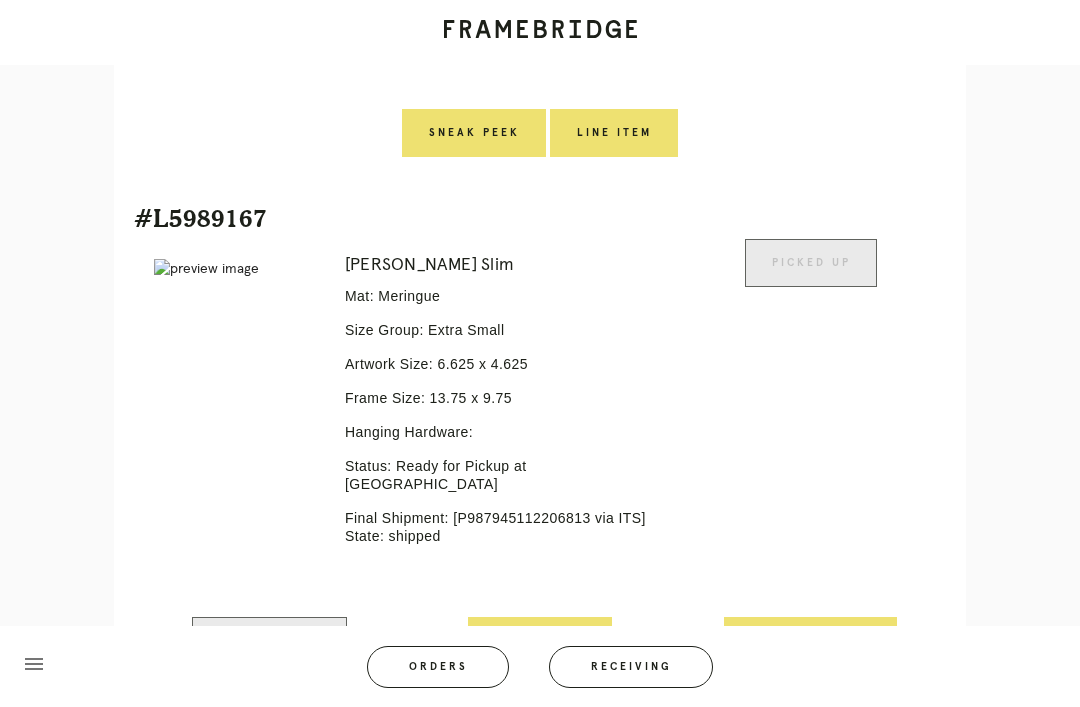 click on "Create Return" at bounding box center (810, 641) 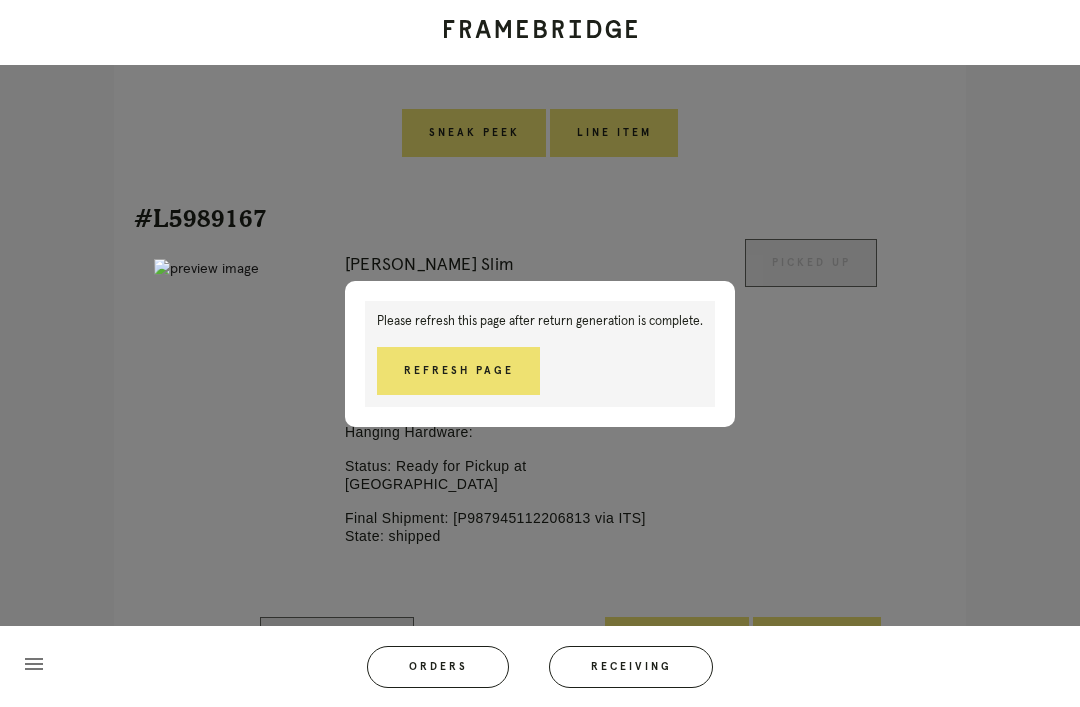 click on "Refresh Page" at bounding box center (458, 371) 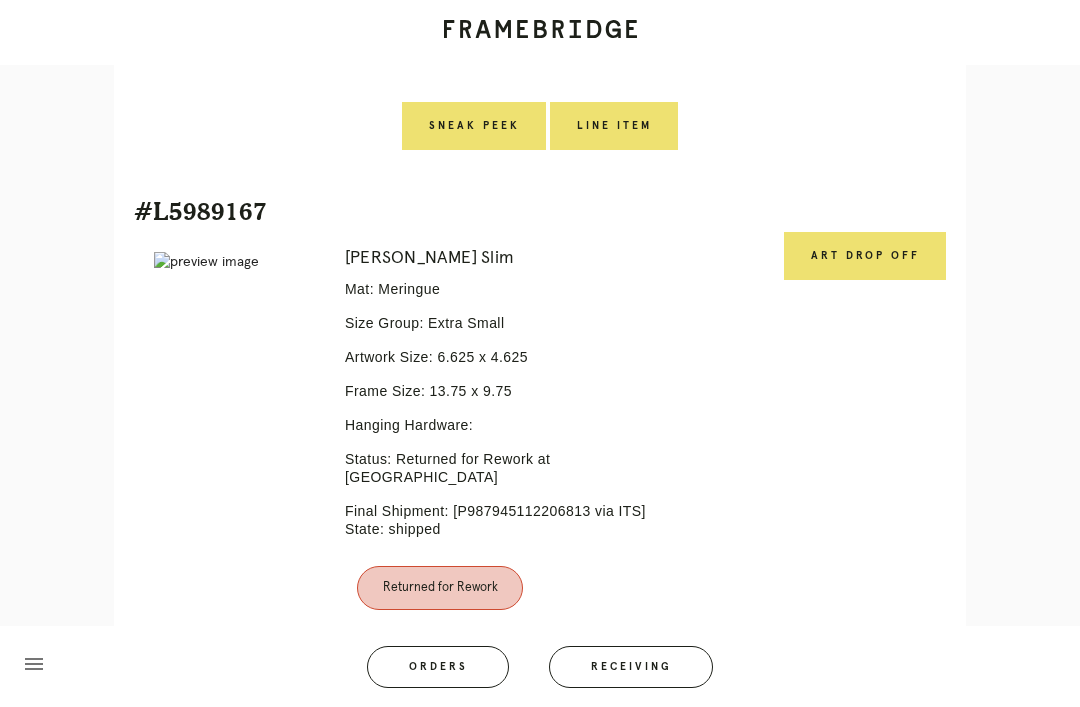 scroll, scrollTop: 1446, scrollLeft: 0, axis: vertical 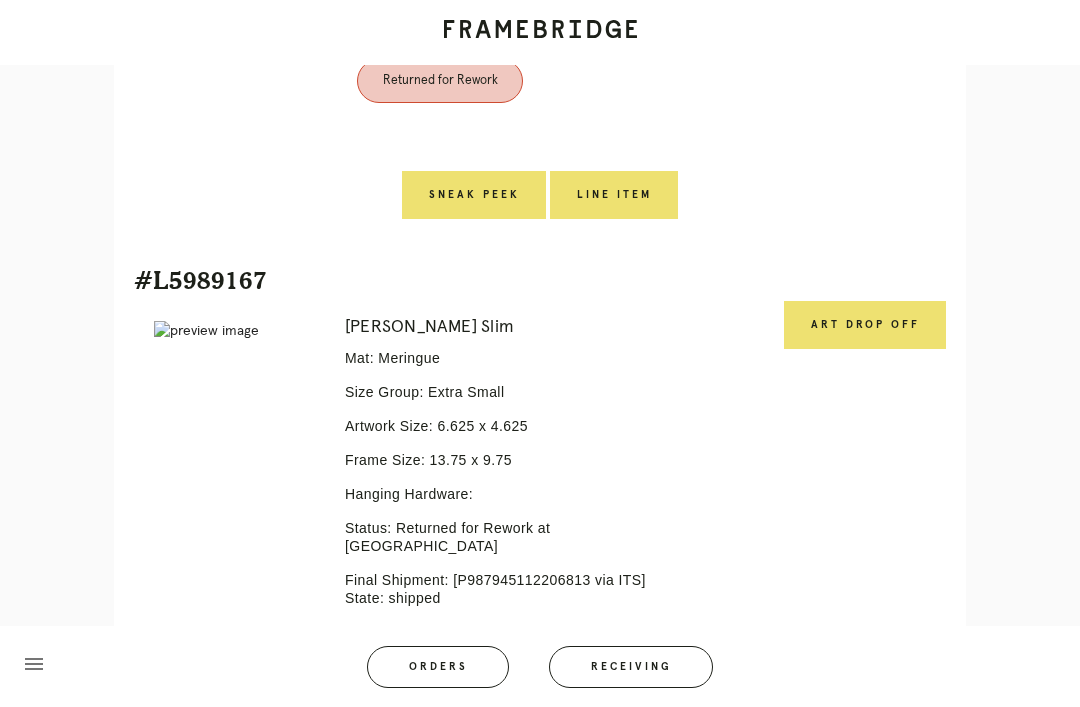 click on "Art drop off" at bounding box center [865, 325] 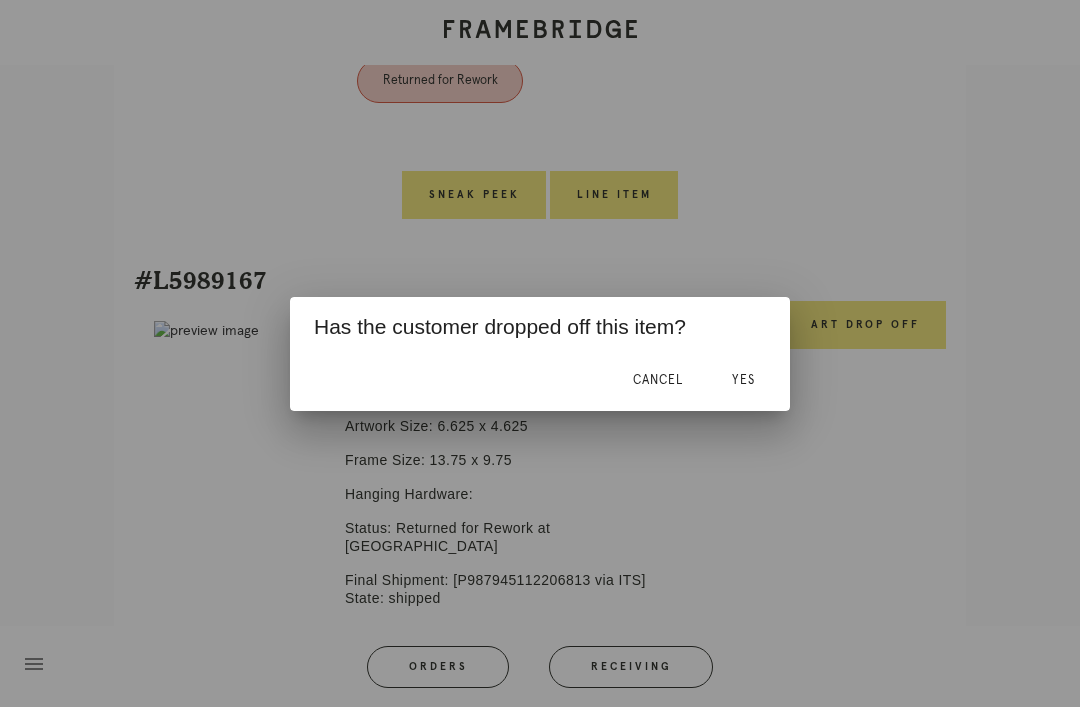 click on "Yes" at bounding box center [743, 380] 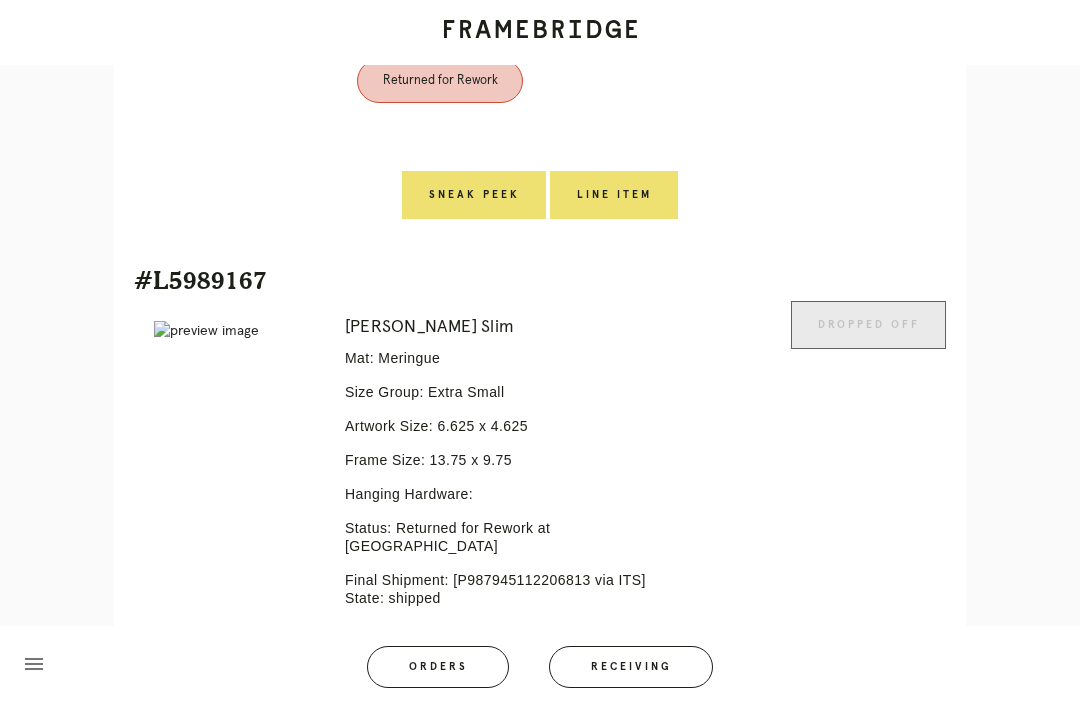 click at bounding box center (733, 524) 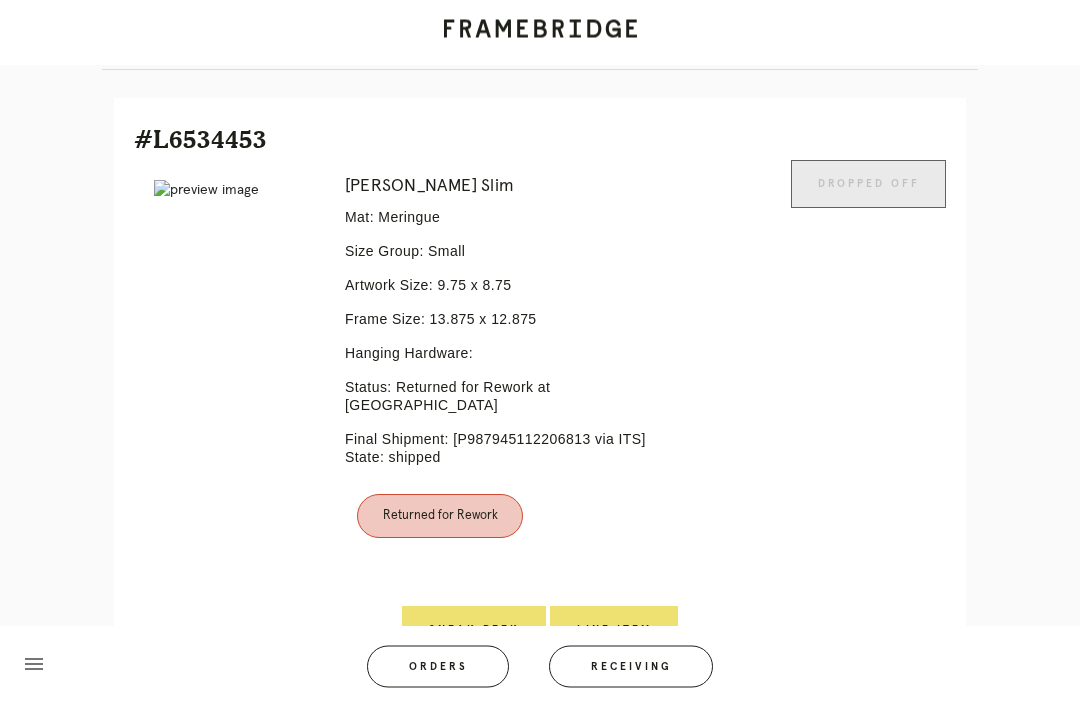 scroll, scrollTop: 438, scrollLeft: 0, axis: vertical 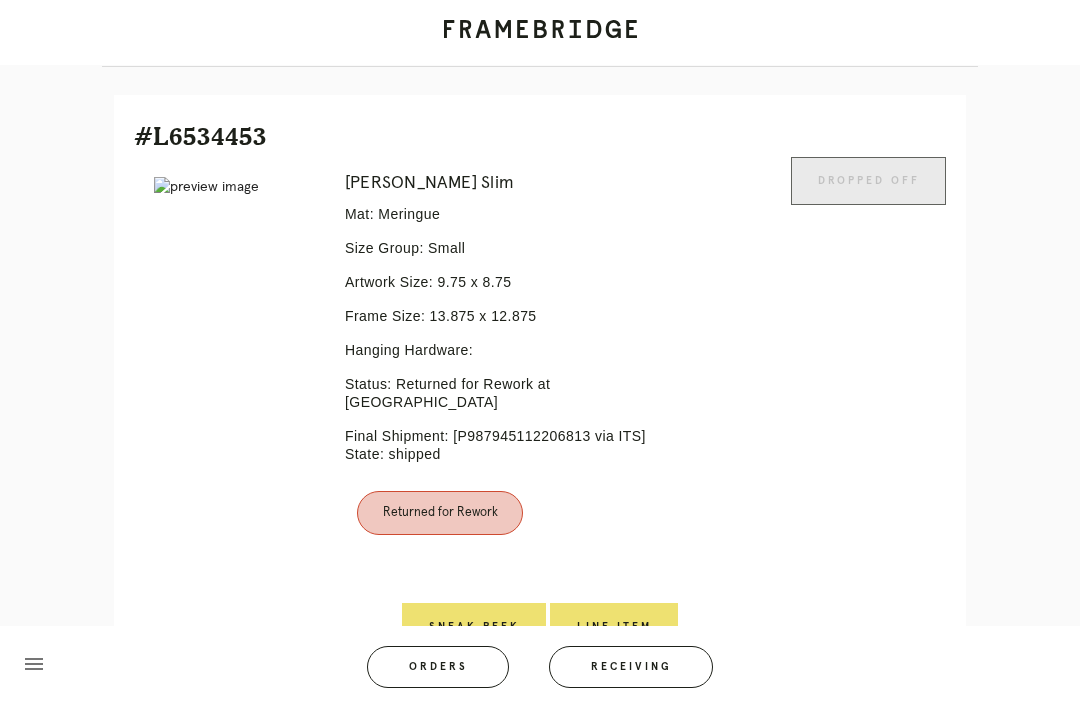 click on "Line Item" at bounding box center (614, 627) 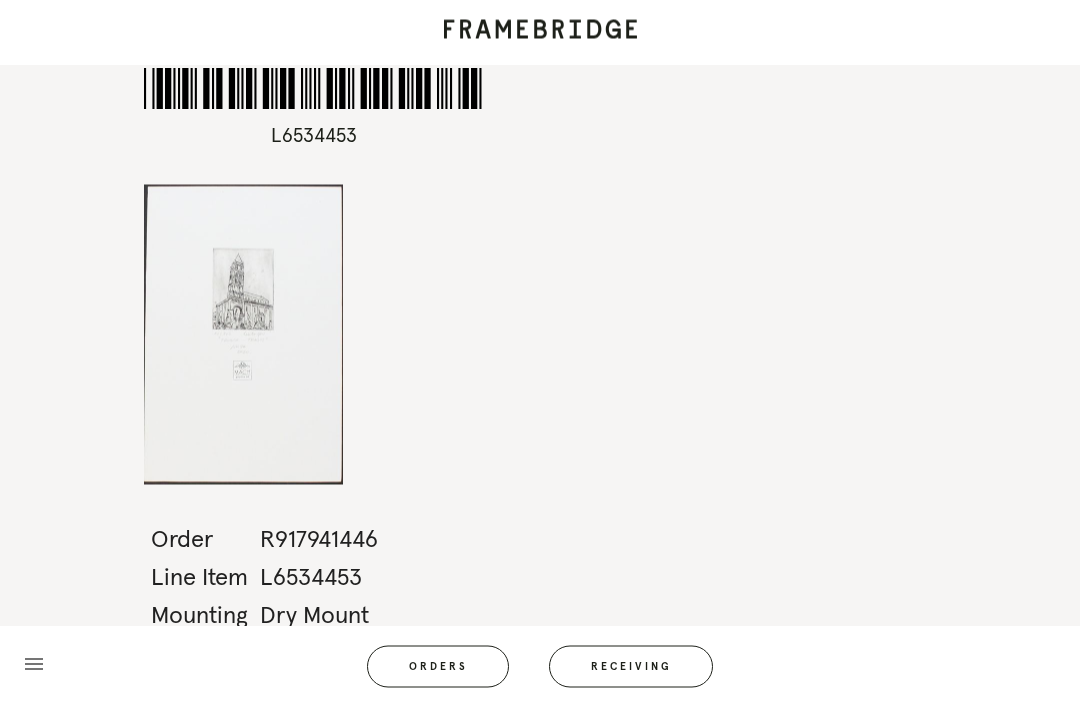 scroll, scrollTop: 64, scrollLeft: 0, axis: vertical 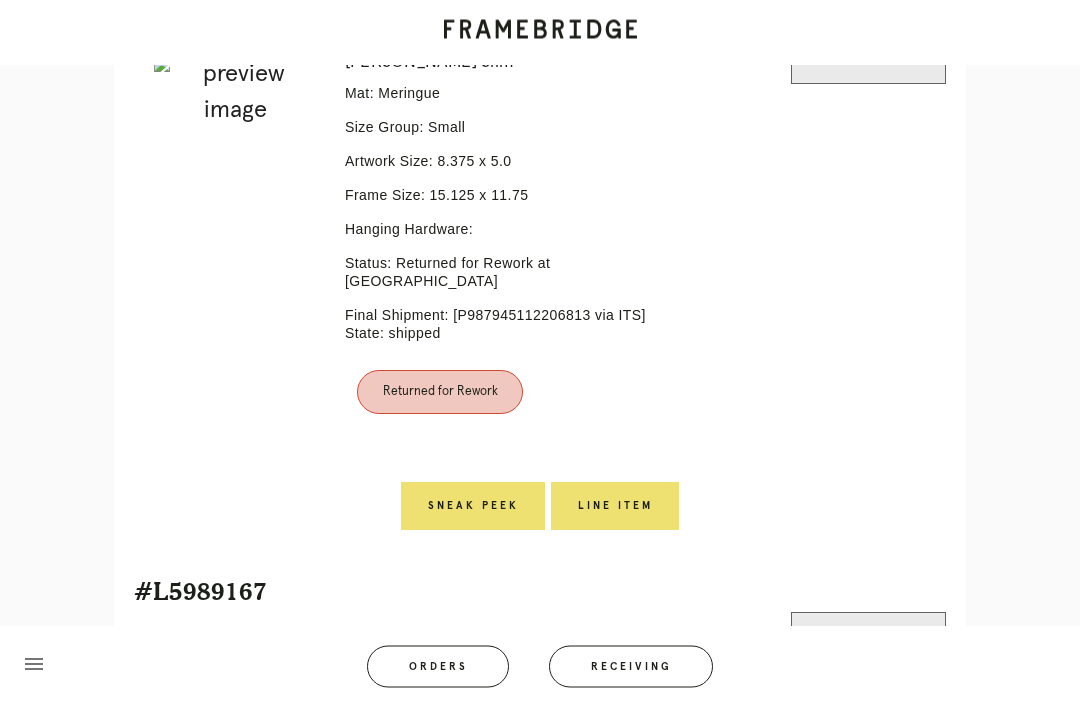 click on "Line Item" at bounding box center (615, 507) 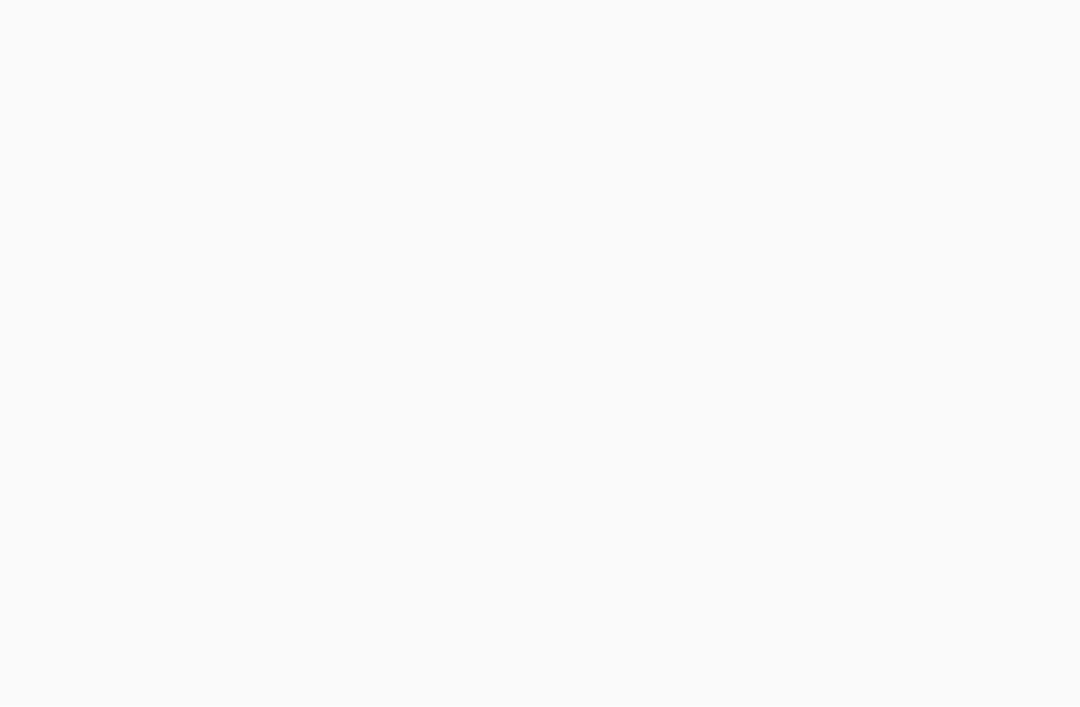 scroll, scrollTop: 0, scrollLeft: 0, axis: both 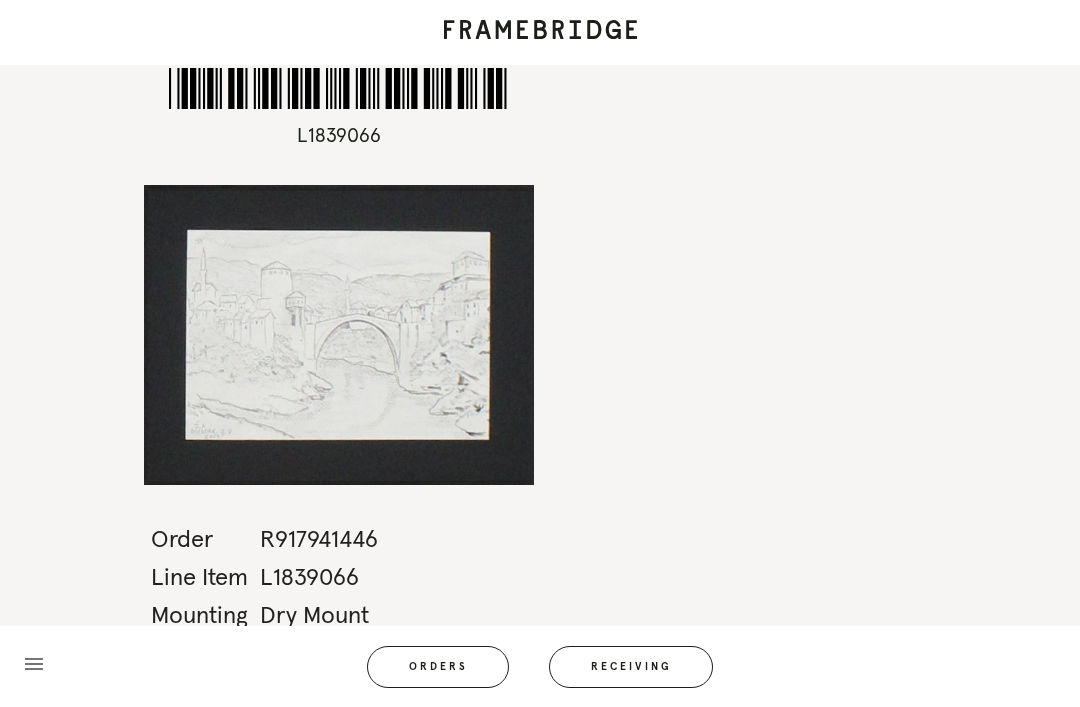 click on "*L1839066*
L1839066
Order   R917941446   Line Item   L1839066   Mounting   Dry Mount   Size       menu
Orders
Receiving
Logged in as:   [PERSON_NAME][EMAIL_ADDRESS][PERSON_NAME][DOMAIN_NAME]   Union Market
Logout" at bounding box center [540, 353] 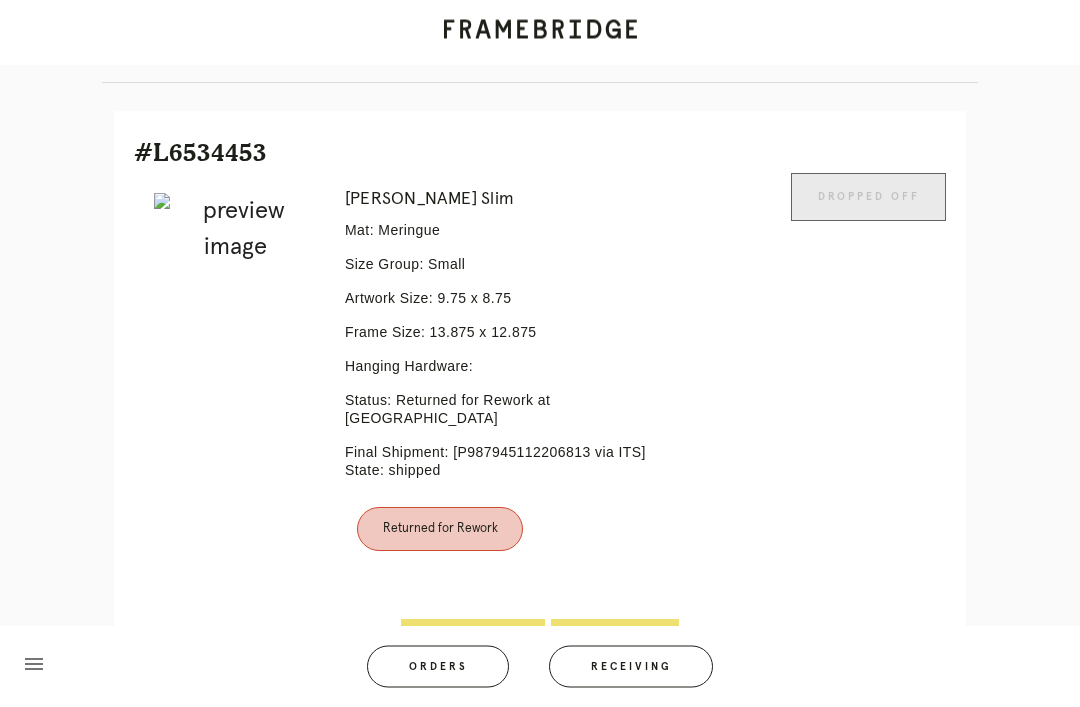 scroll, scrollTop: 518, scrollLeft: 0, axis: vertical 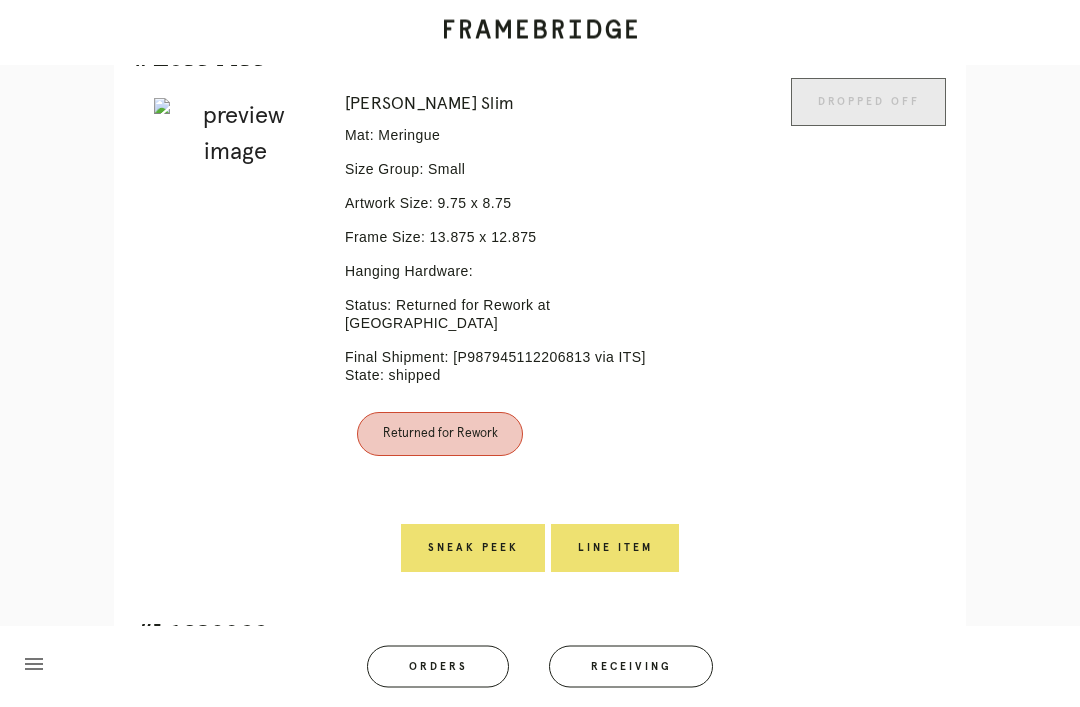 click on "Line Item" at bounding box center (615, 549) 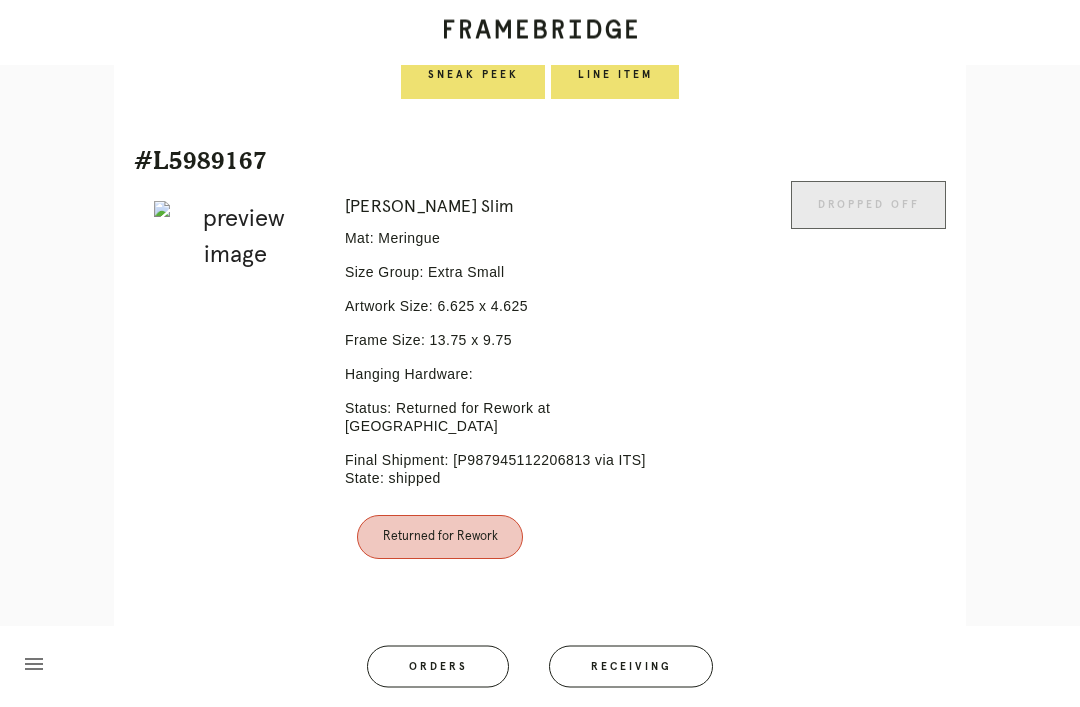 scroll, scrollTop: 1568, scrollLeft: 0, axis: vertical 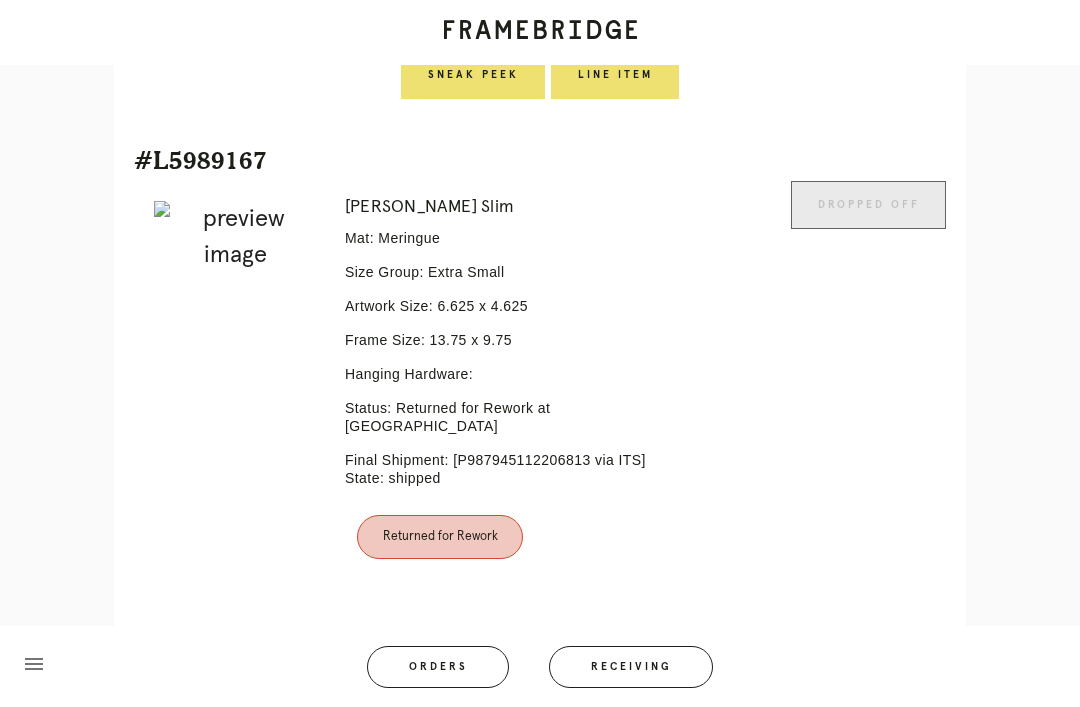 click on "Line Item" at bounding box center [615, 651] 